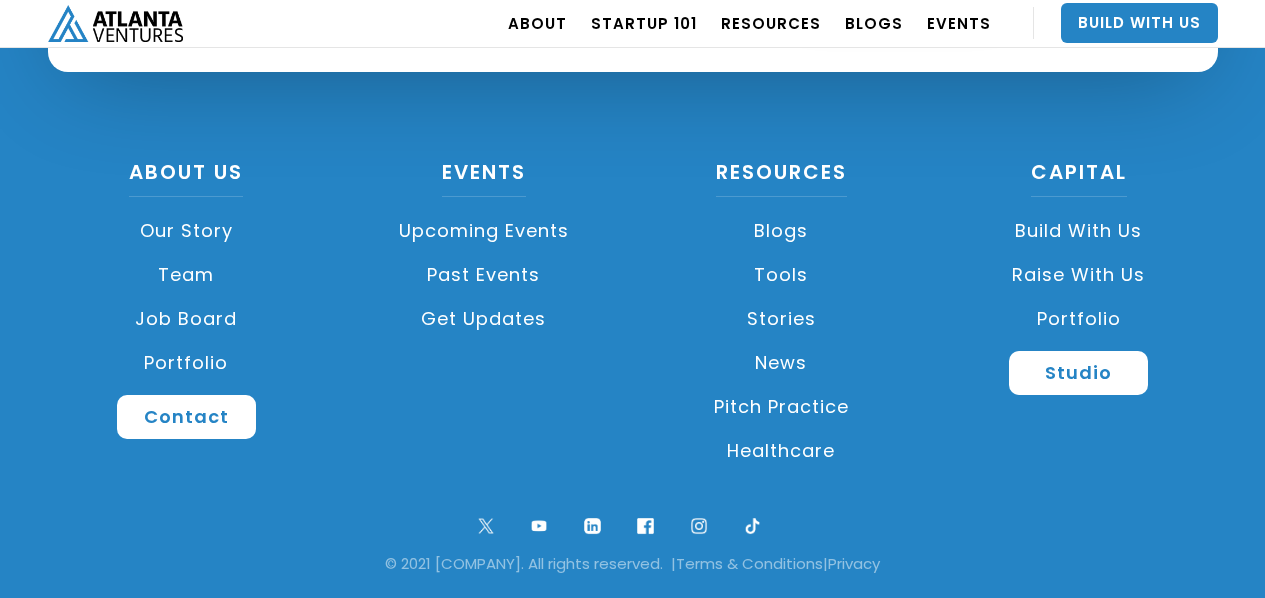 scroll, scrollTop: 4897, scrollLeft: 0, axis: vertical 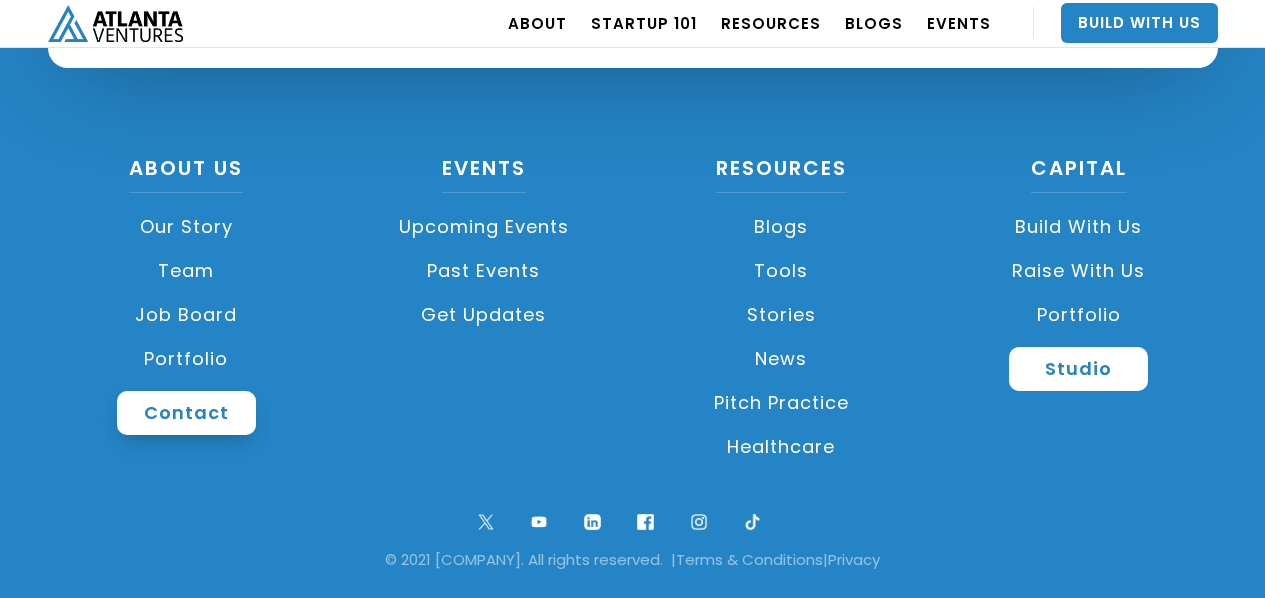 click on "Contact" at bounding box center [186, 413] 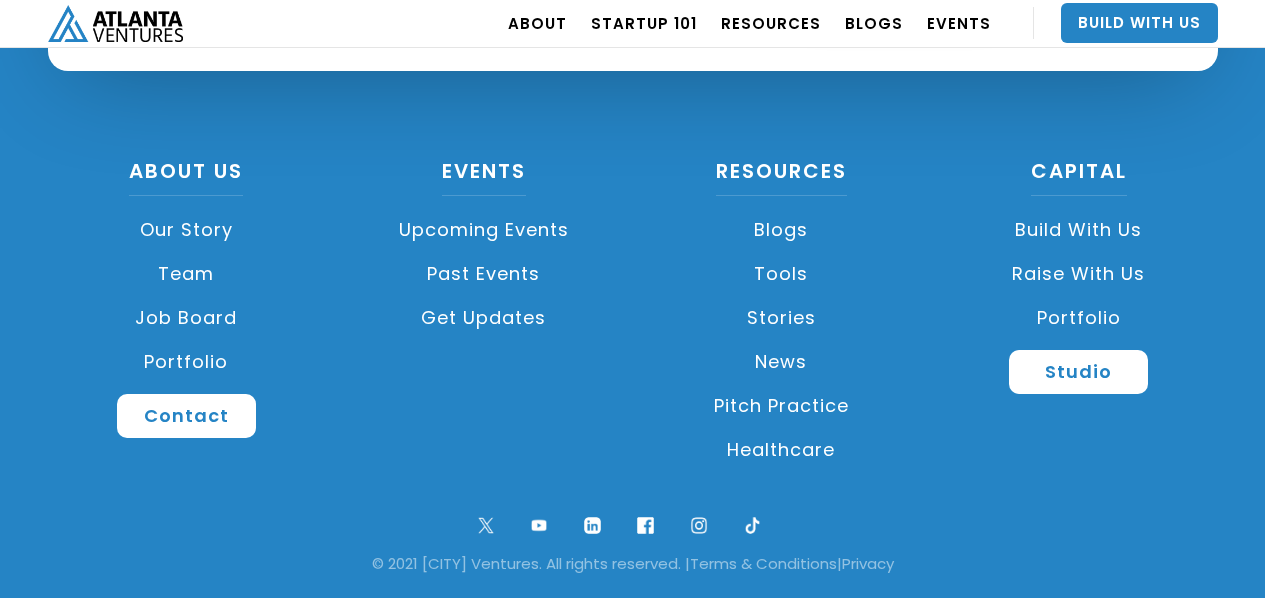 scroll, scrollTop: 7730, scrollLeft: 0, axis: vertical 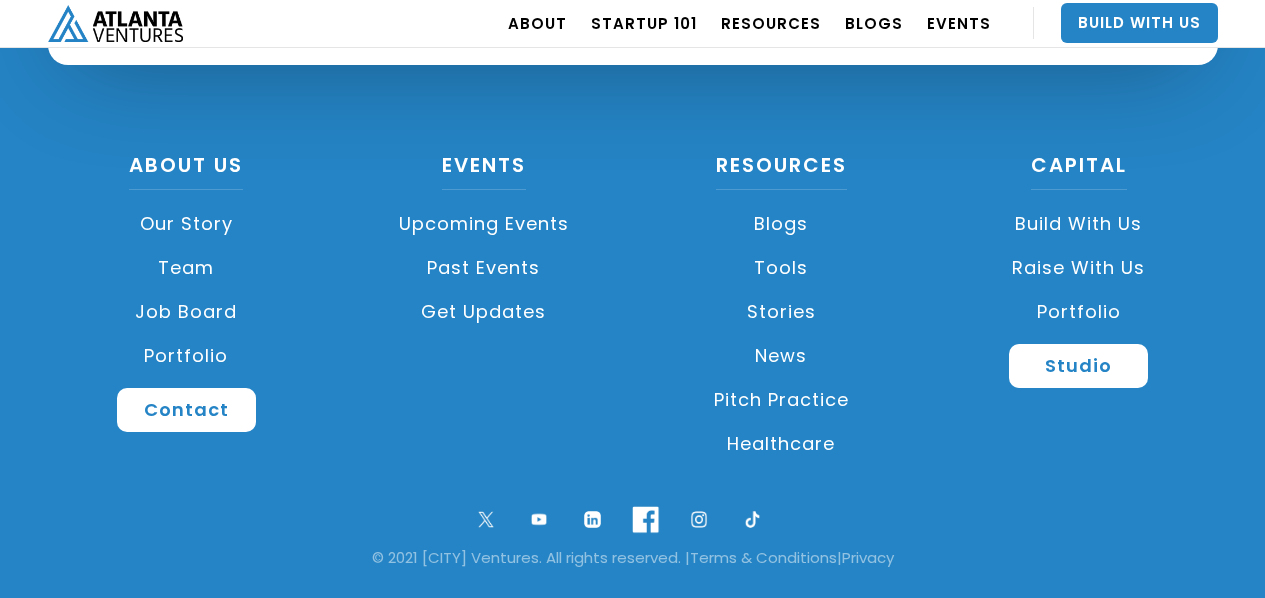 click at bounding box center [645, 519] 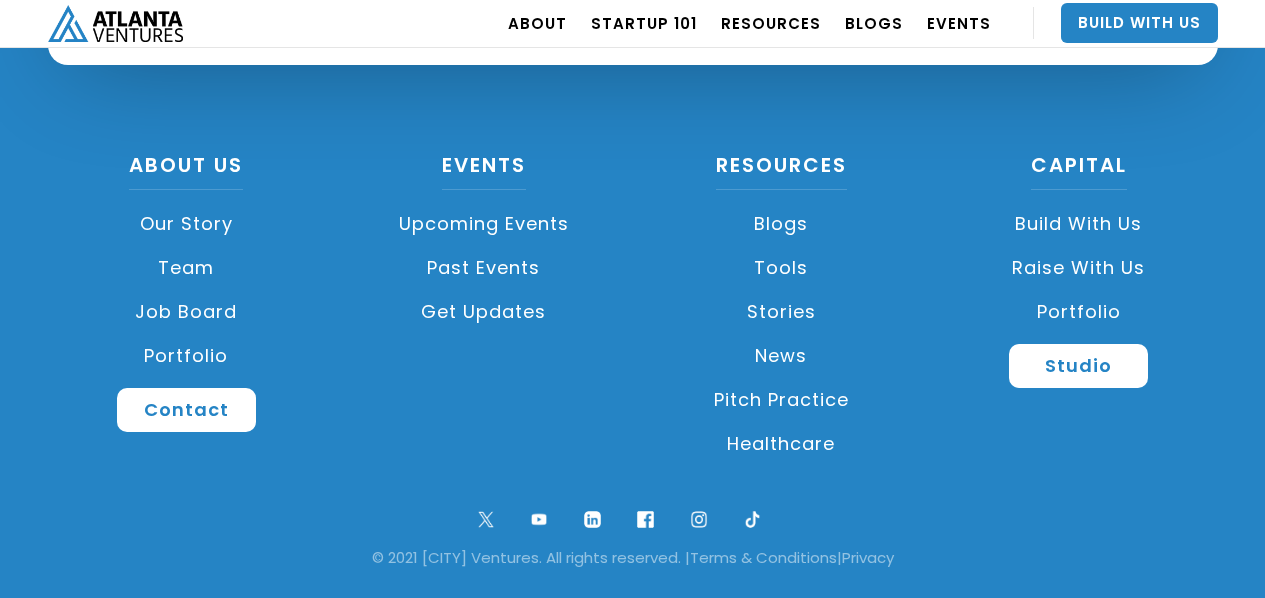 click on "Job Board" at bounding box center [187, 312] 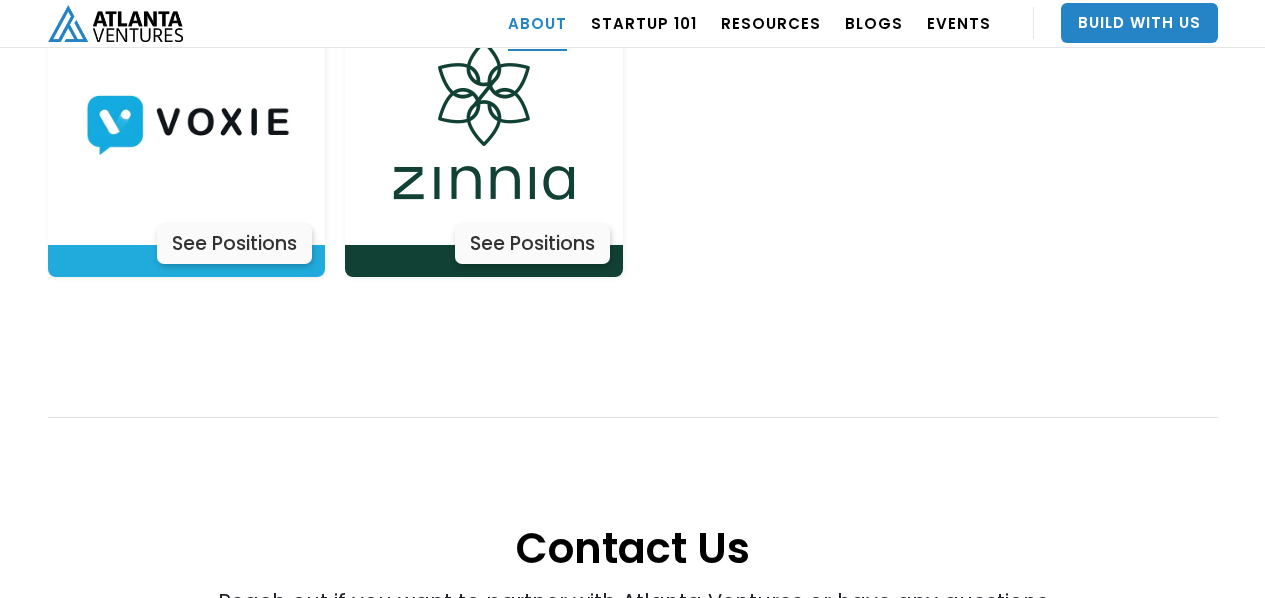 scroll, scrollTop: 6728, scrollLeft: 0, axis: vertical 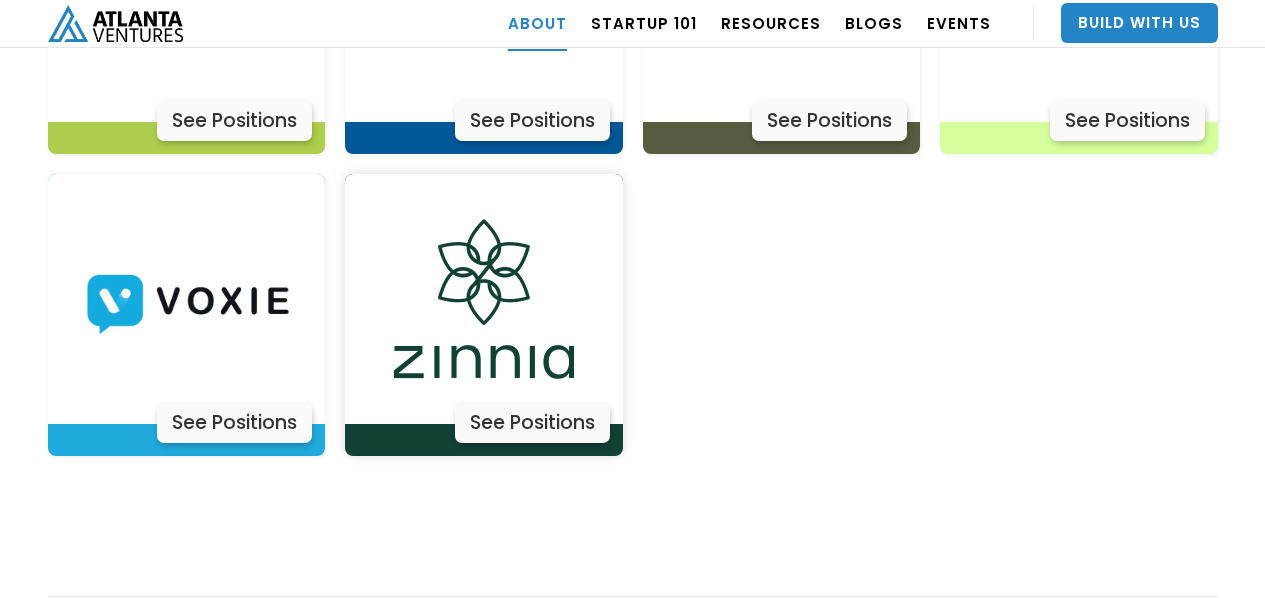 click at bounding box center [484, 299] 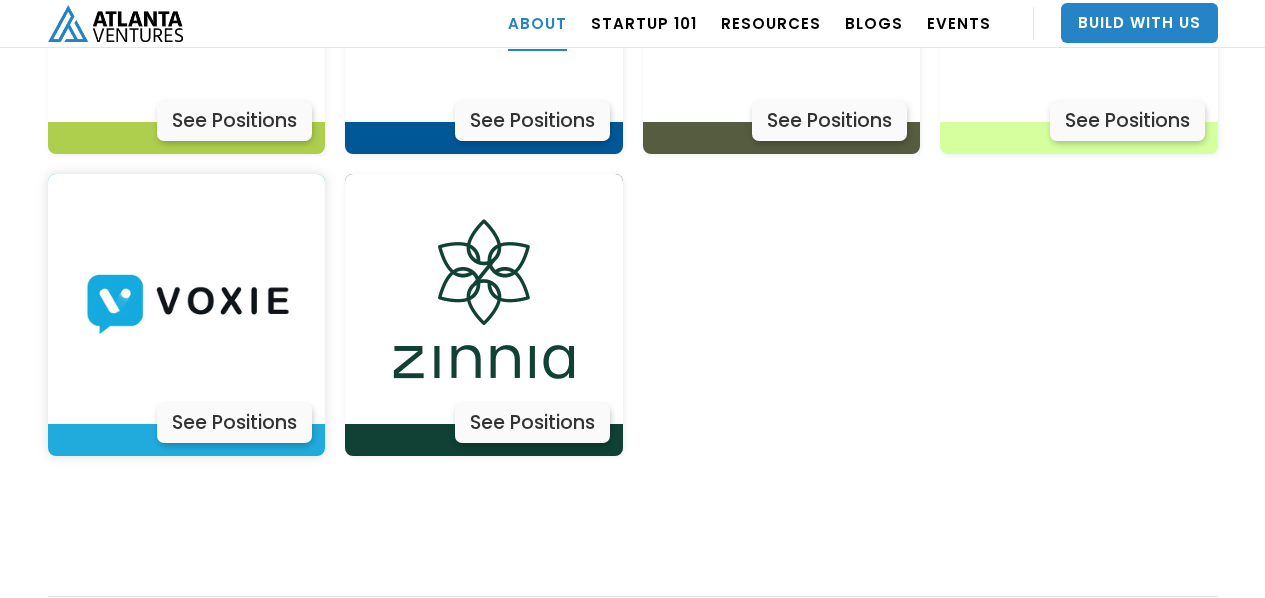 scroll, scrollTop: 6322, scrollLeft: 0, axis: vertical 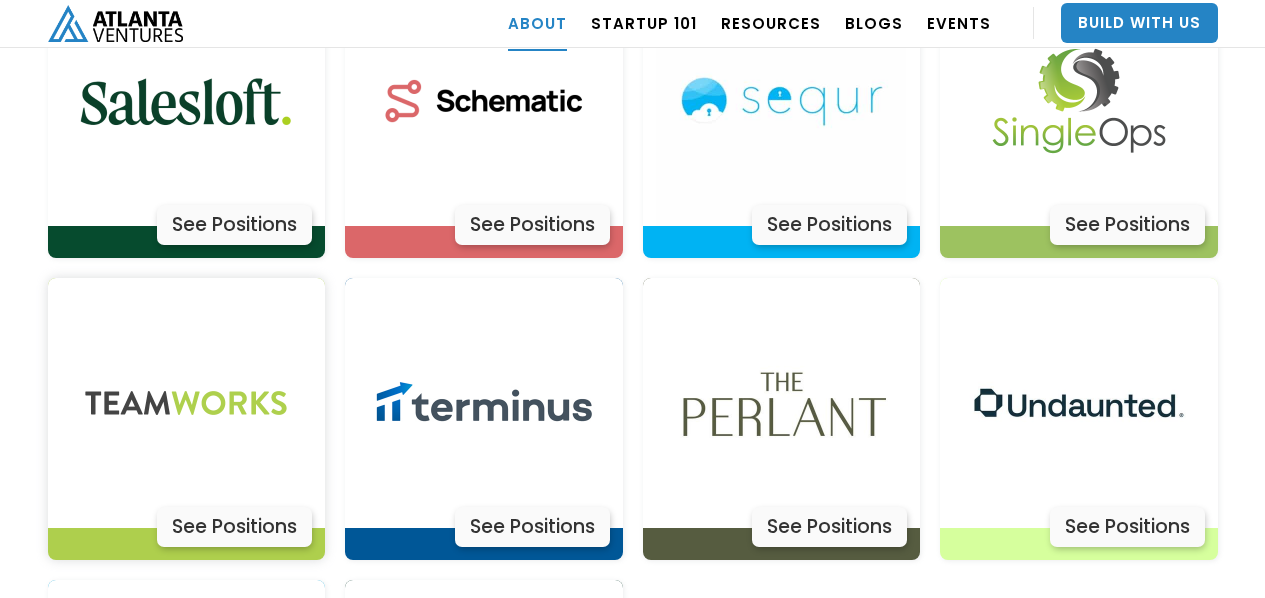 click at bounding box center [186, 403] 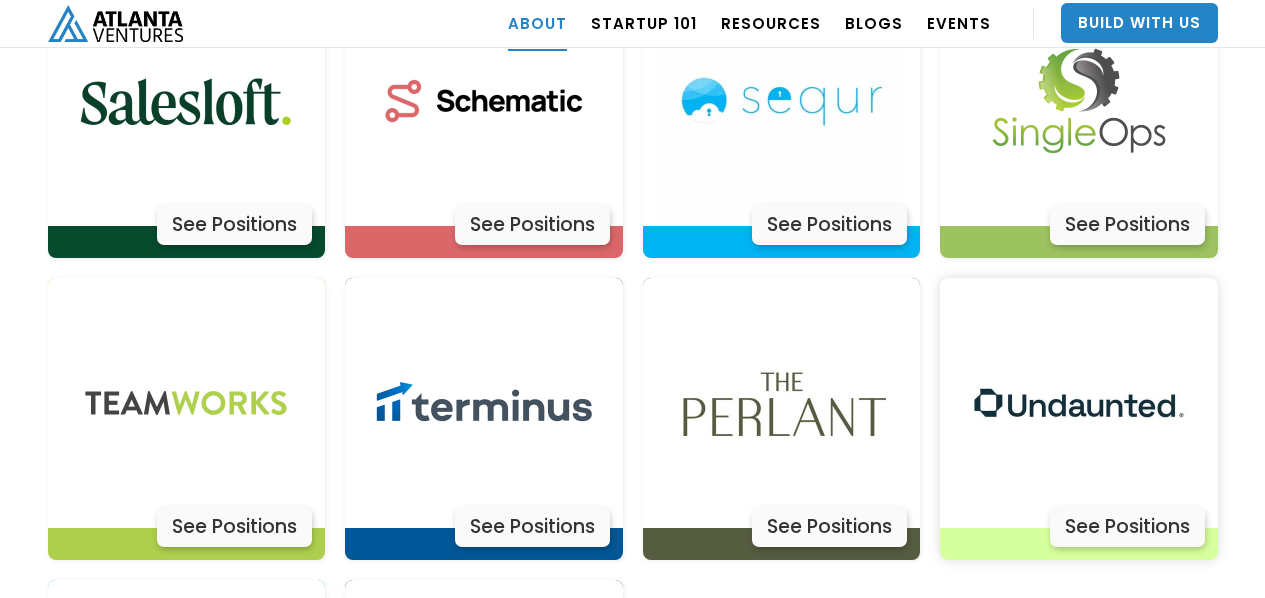 click at bounding box center [1079, 403] 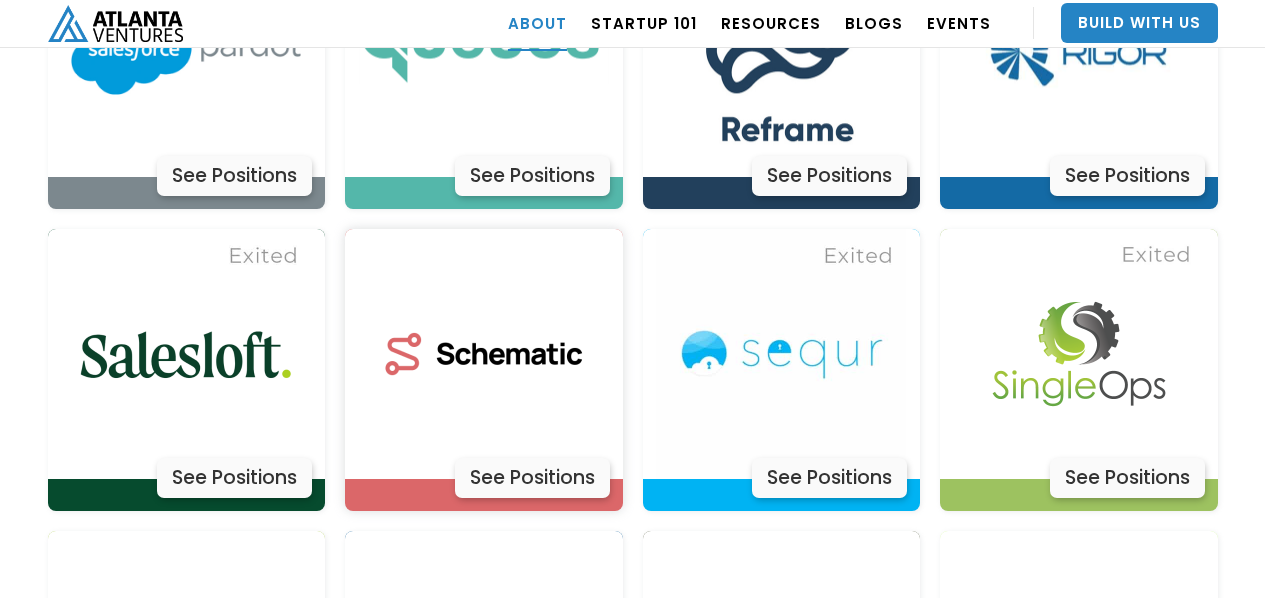 scroll, scrollTop: 5961, scrollLeft: 0, axis: vertical 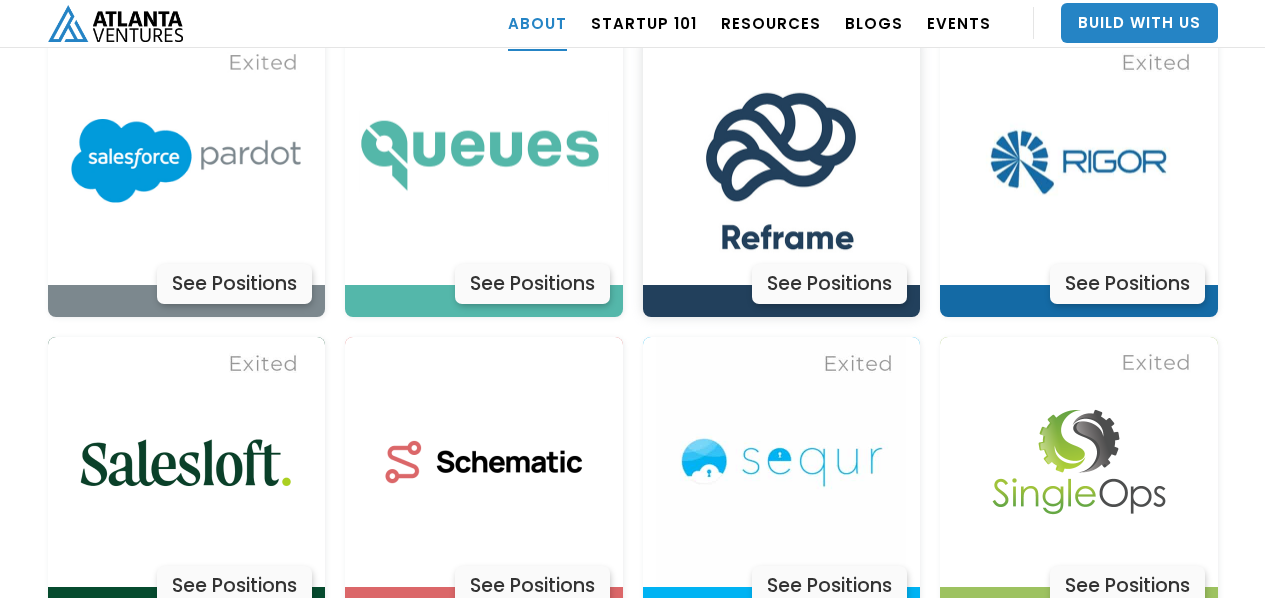 click at bounding box center (781, 161) 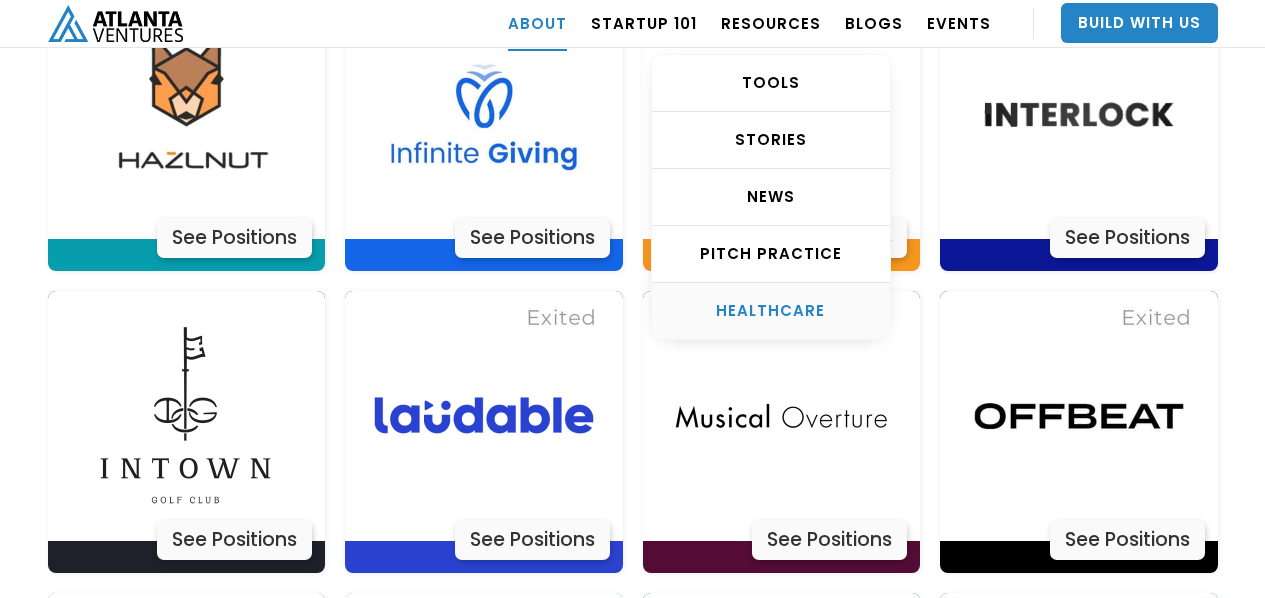 scroll, scrollTop: 5162, scrollLeft: 0, axis: vertical 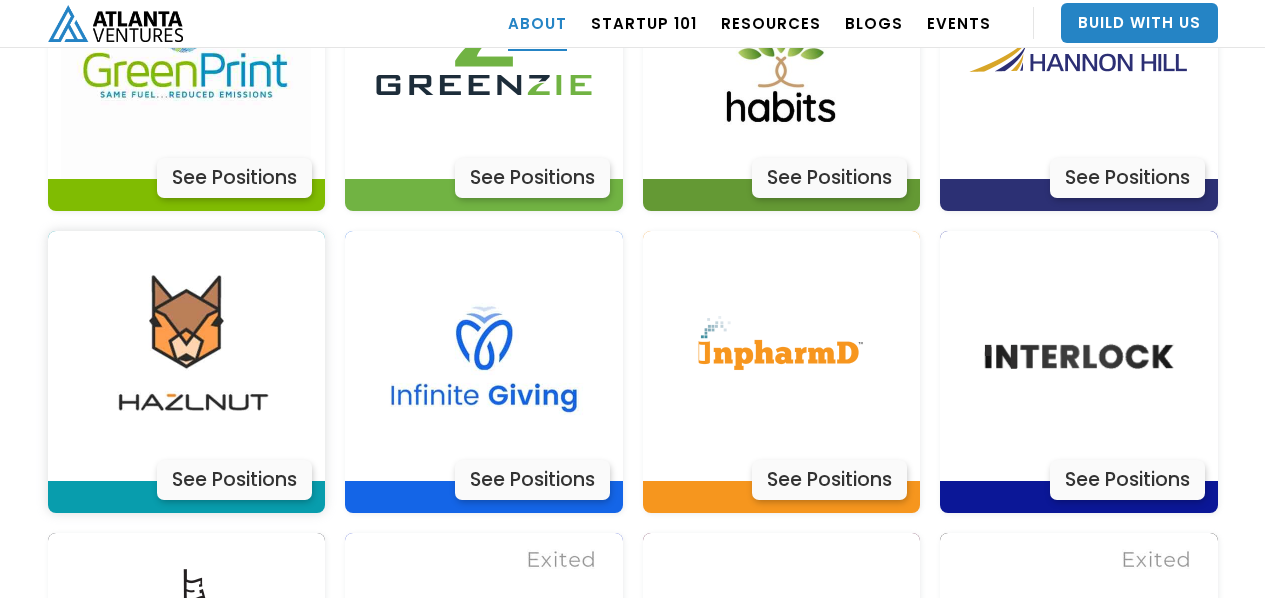 click at bounding box center [186, 356] 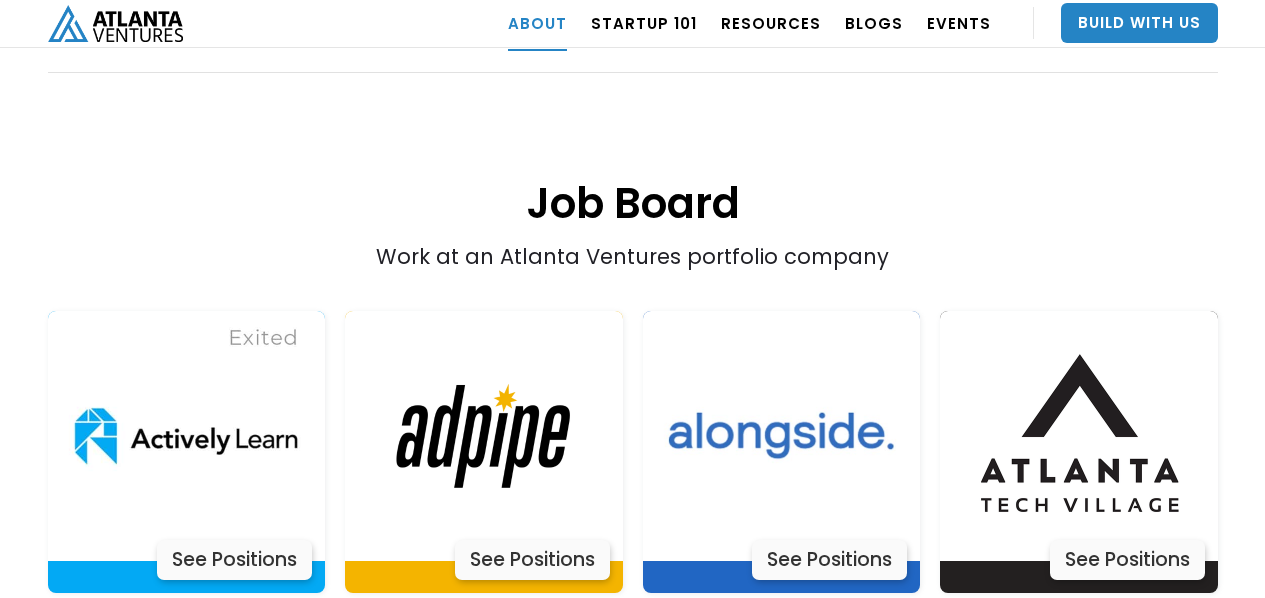 scroll, scrollTop: 3894, scrollLeft: 0, axis: vertical 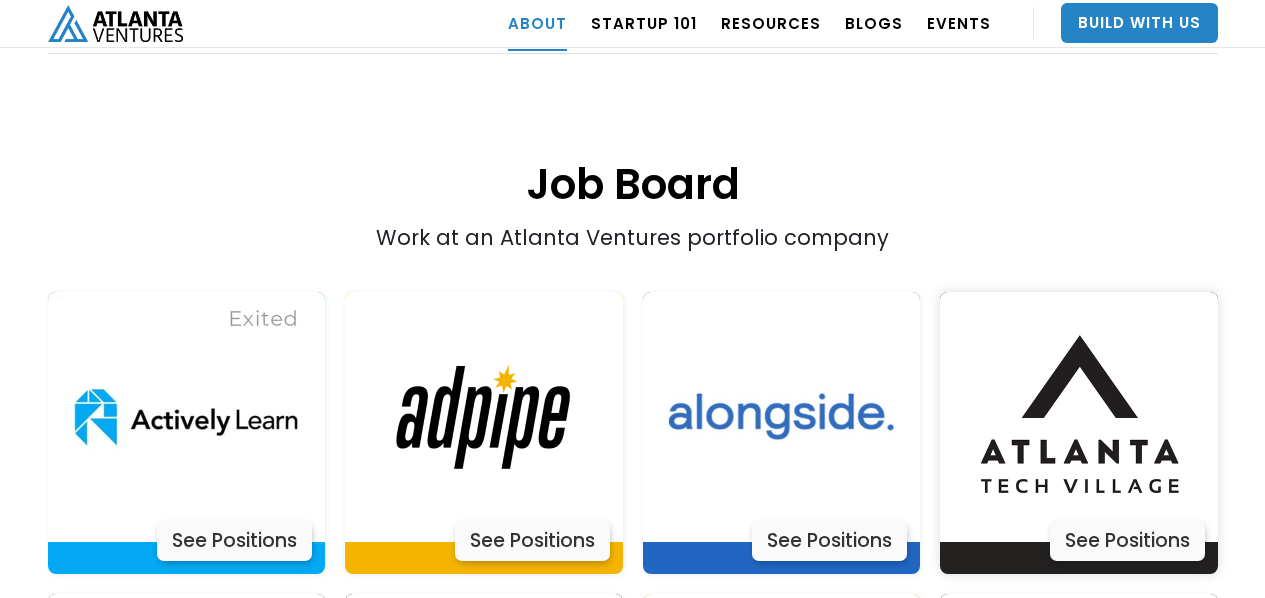 click at bounding box center (1079, 417) 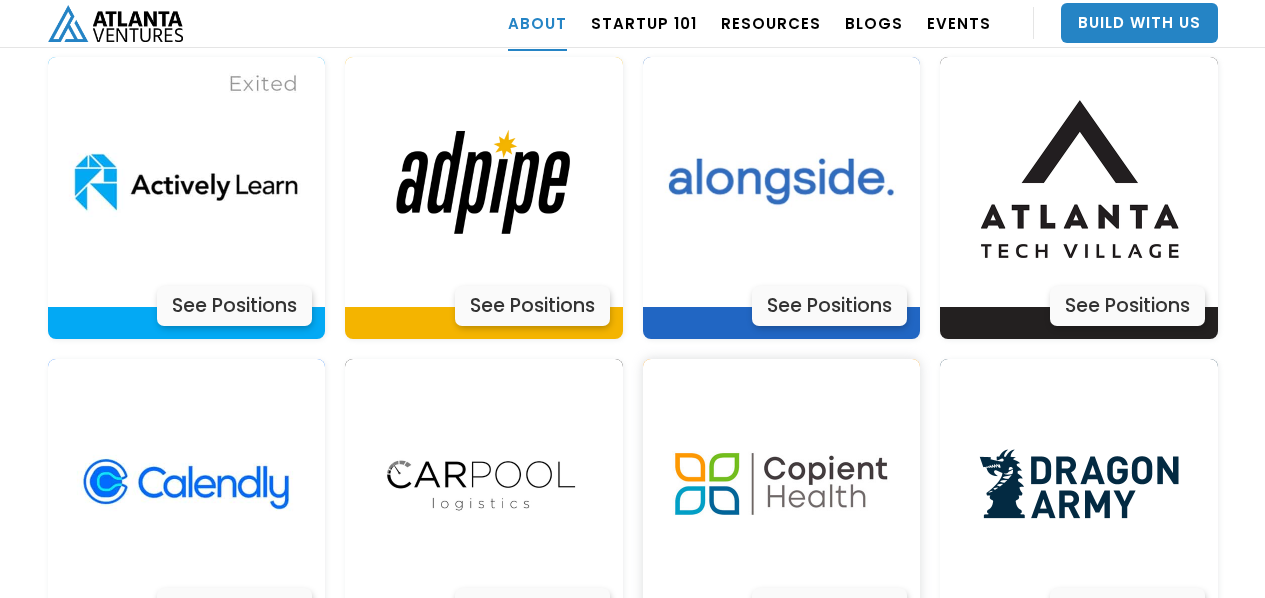 scroll, scrollTop: 4133, scrollLeft: 0, axis: vertical 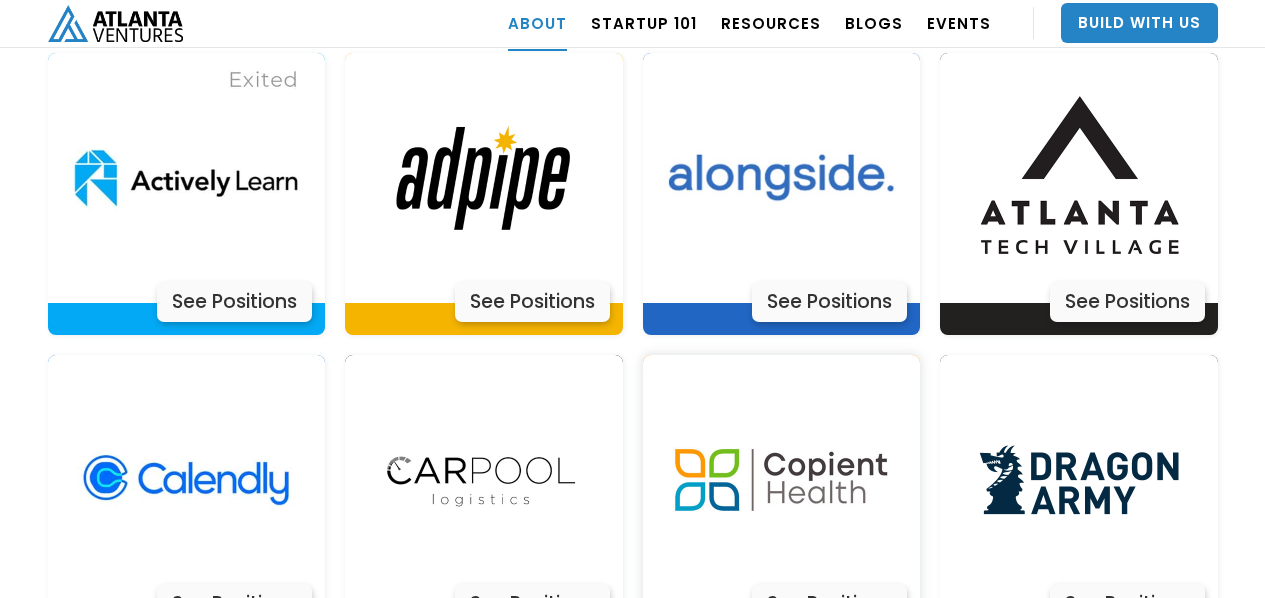 click at bounding box center [781, 480] 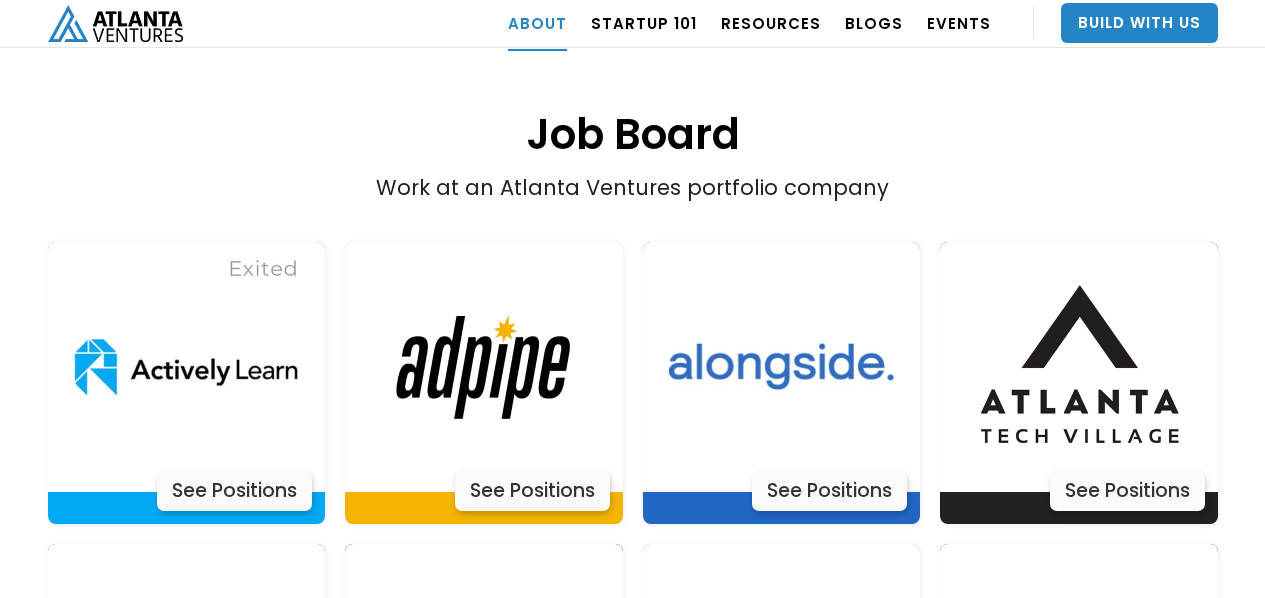 scroll, scrollTop: 3962, scrollLeft: 0, axis: vertical 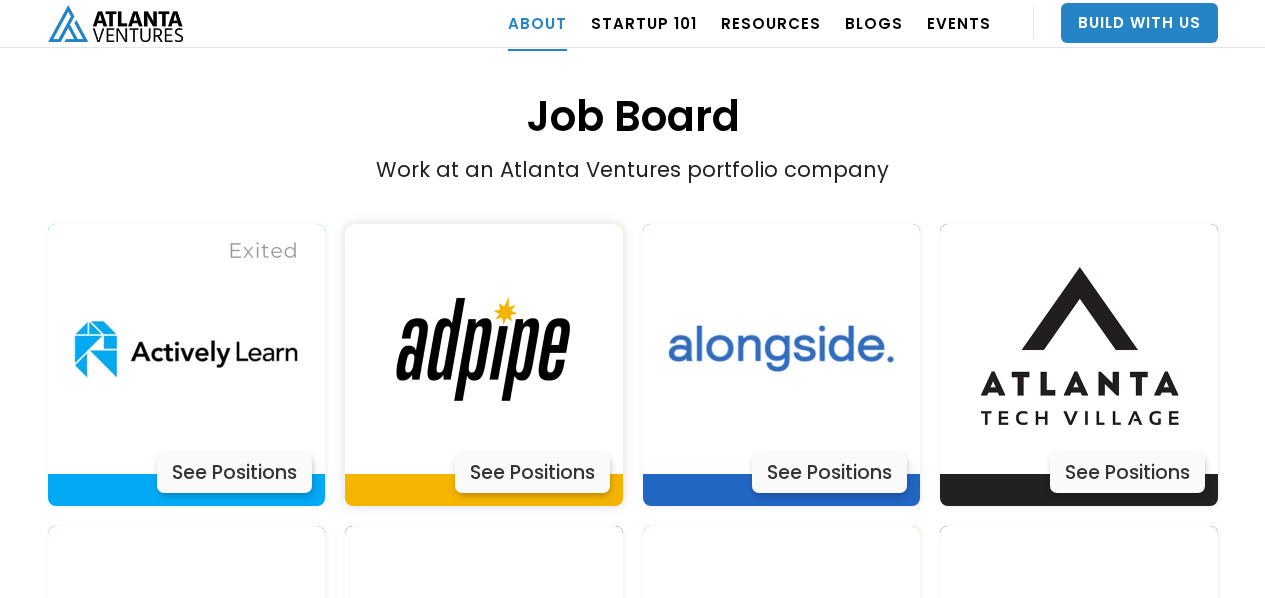 click at bounding box center (484, 349) 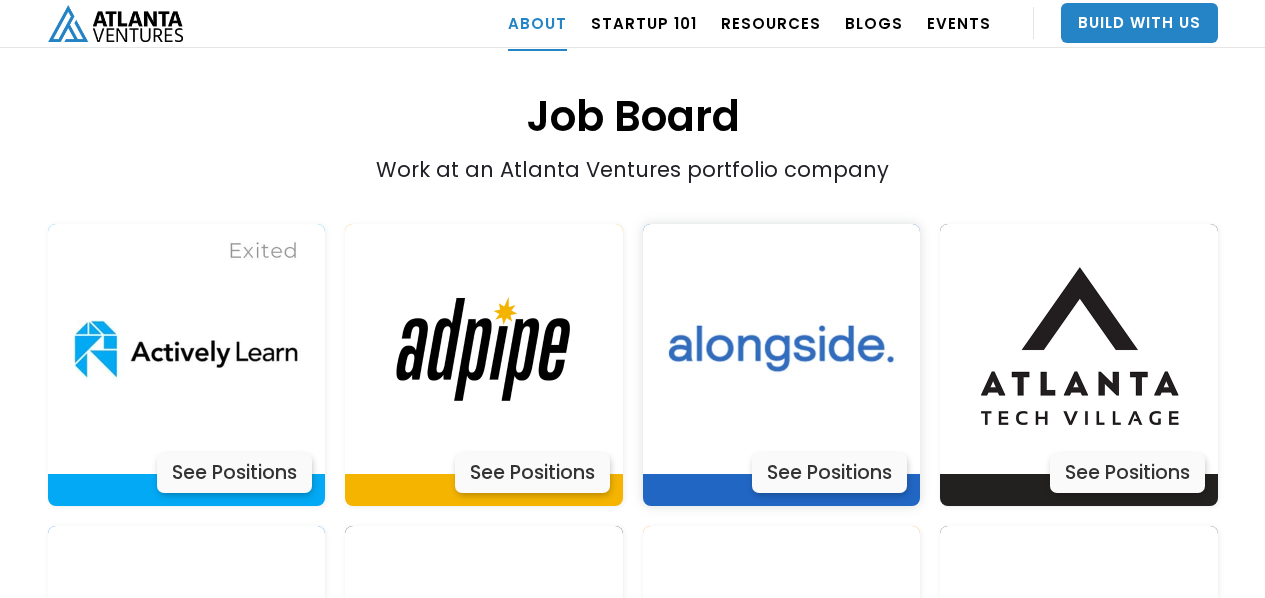 click at bounding box center (781, 349) 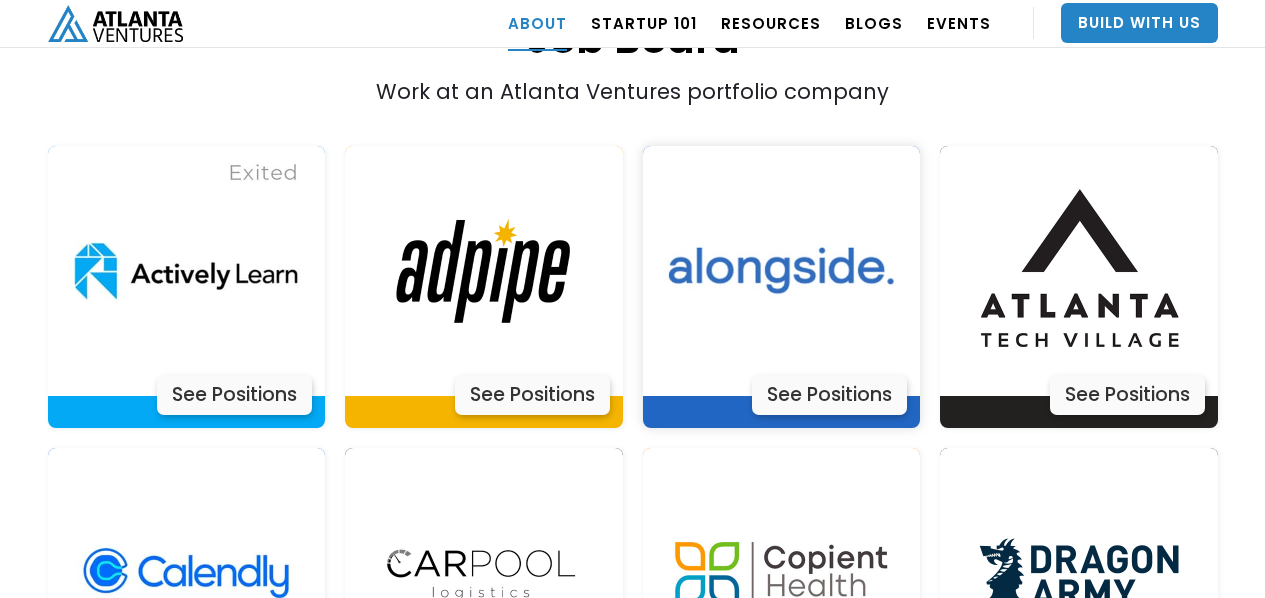 scroll, scrollTop: 4288, scrollLeft: 0, axis: vertical 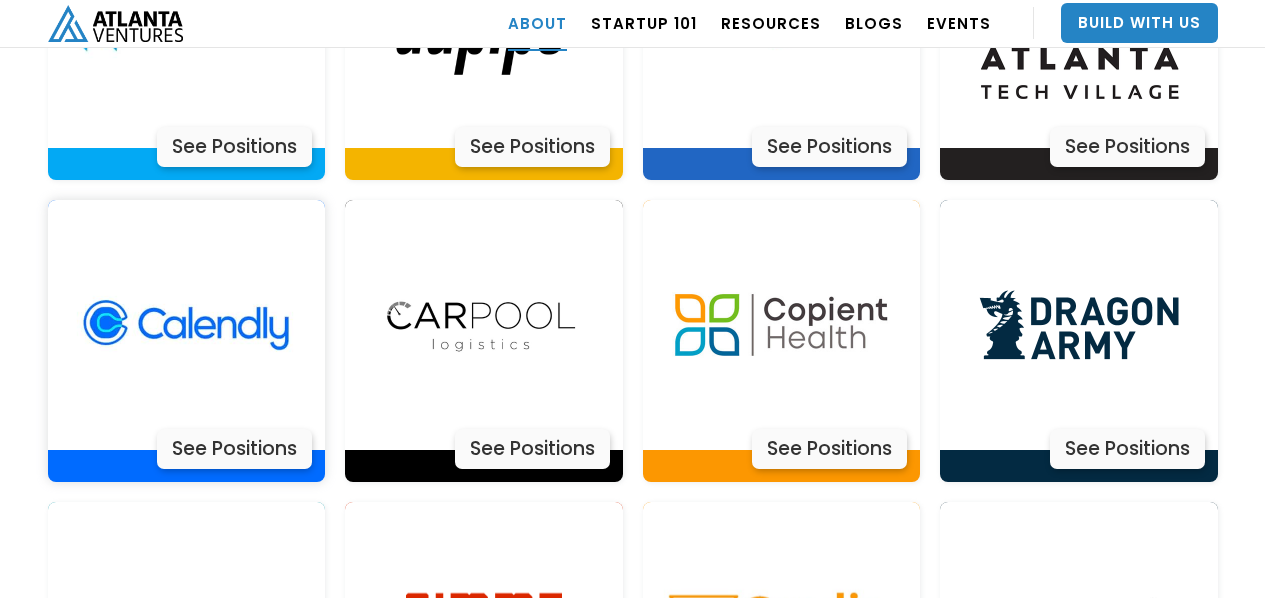 click at bounding box center [186, 325] 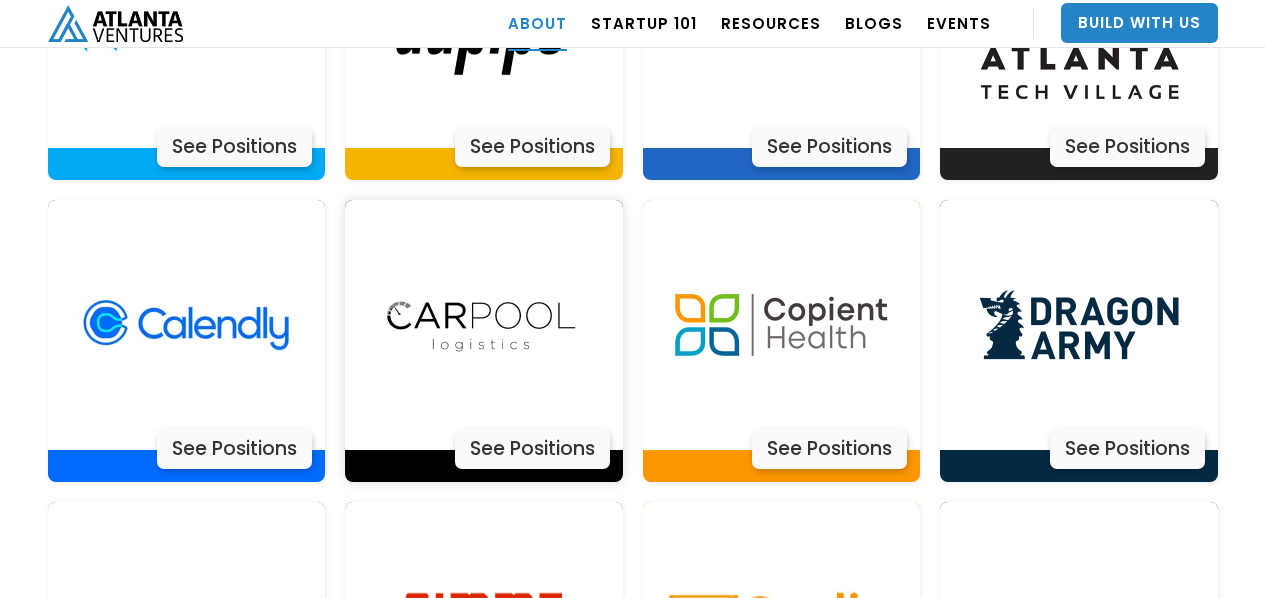 click at bounding box center [484, 325] 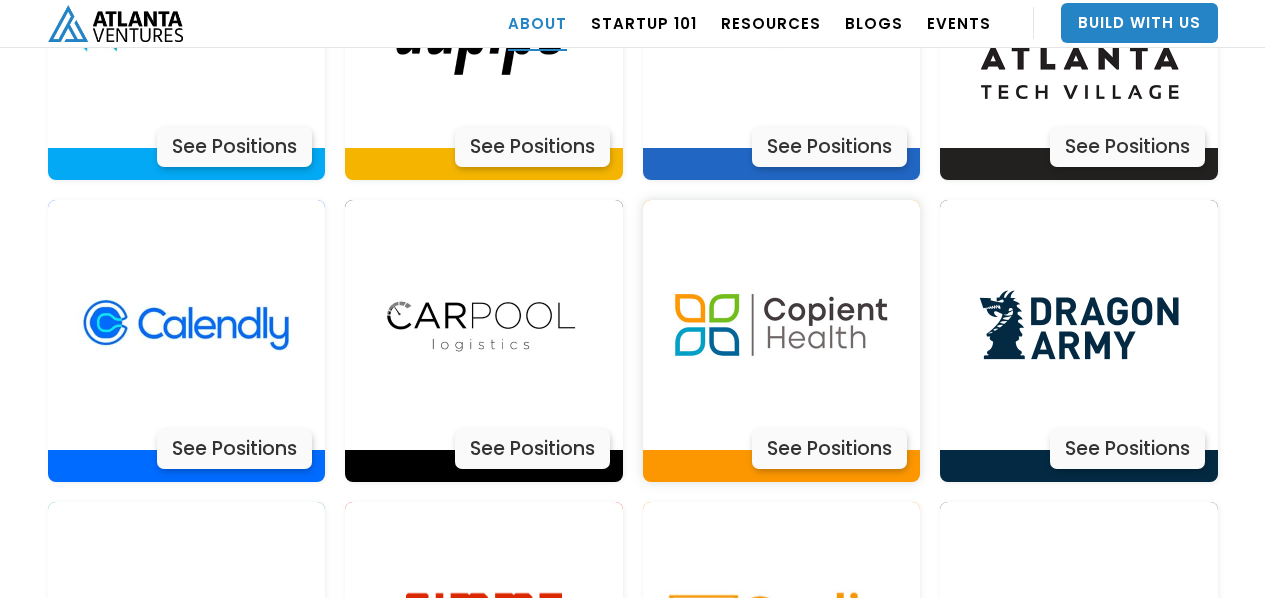 click at bounding box center (781, 325) 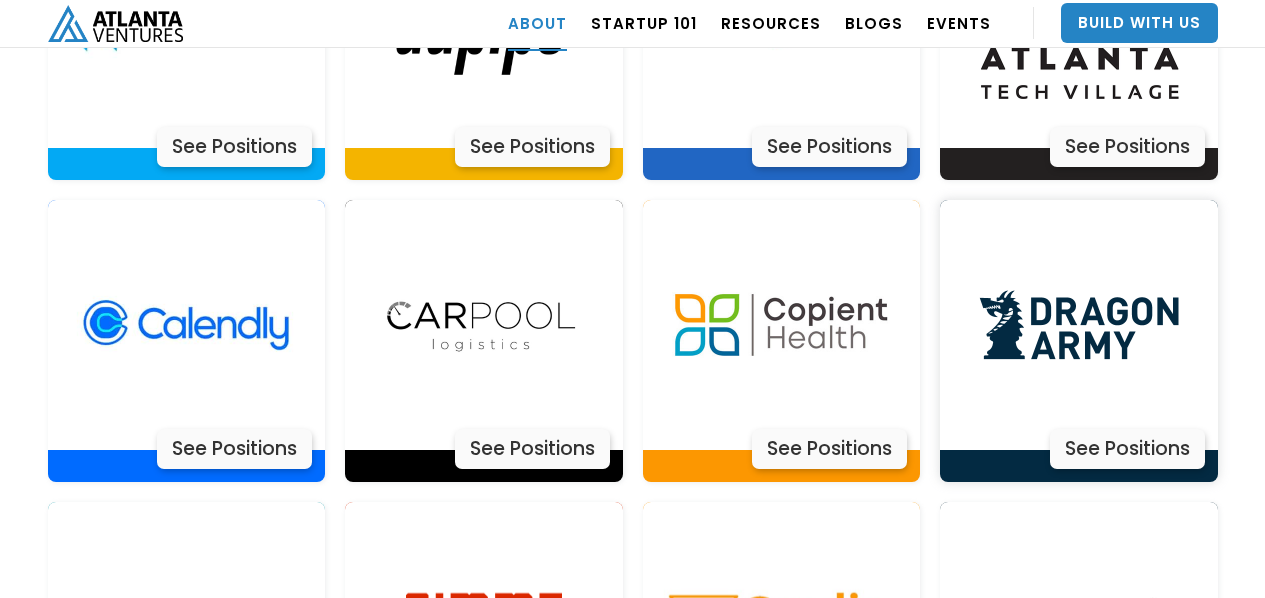 click at bounding box center [1079, 325] 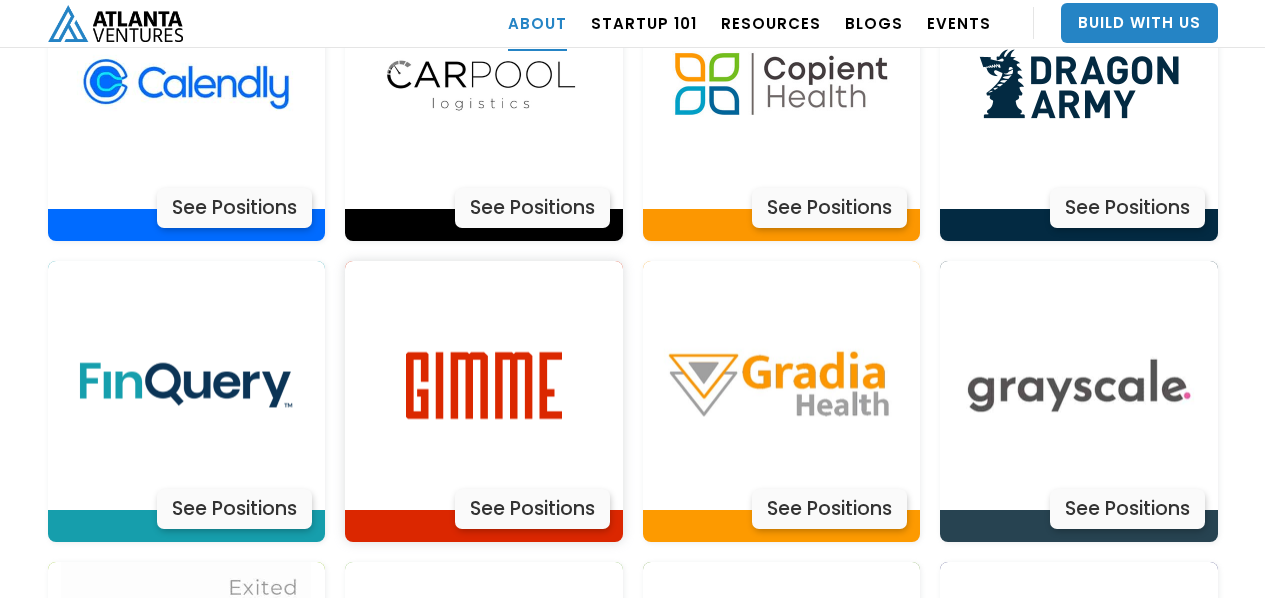 scroll, scrollTop: 4532, scrollLeft: 0, axis: vertical 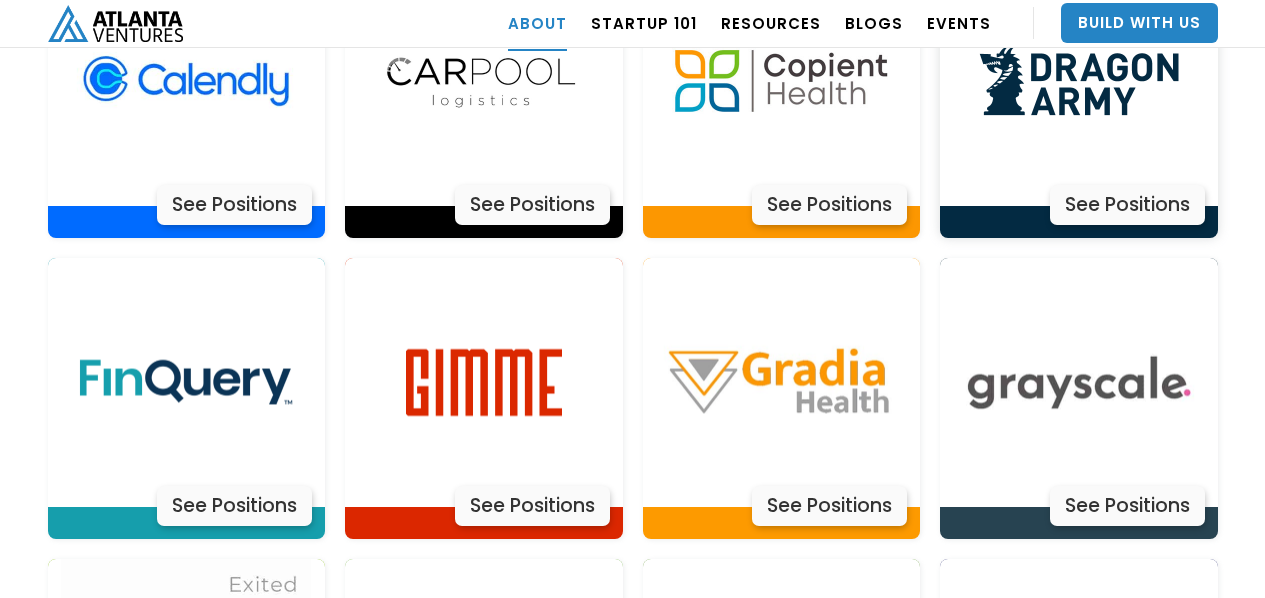 click at bounding box center [1079, 81] 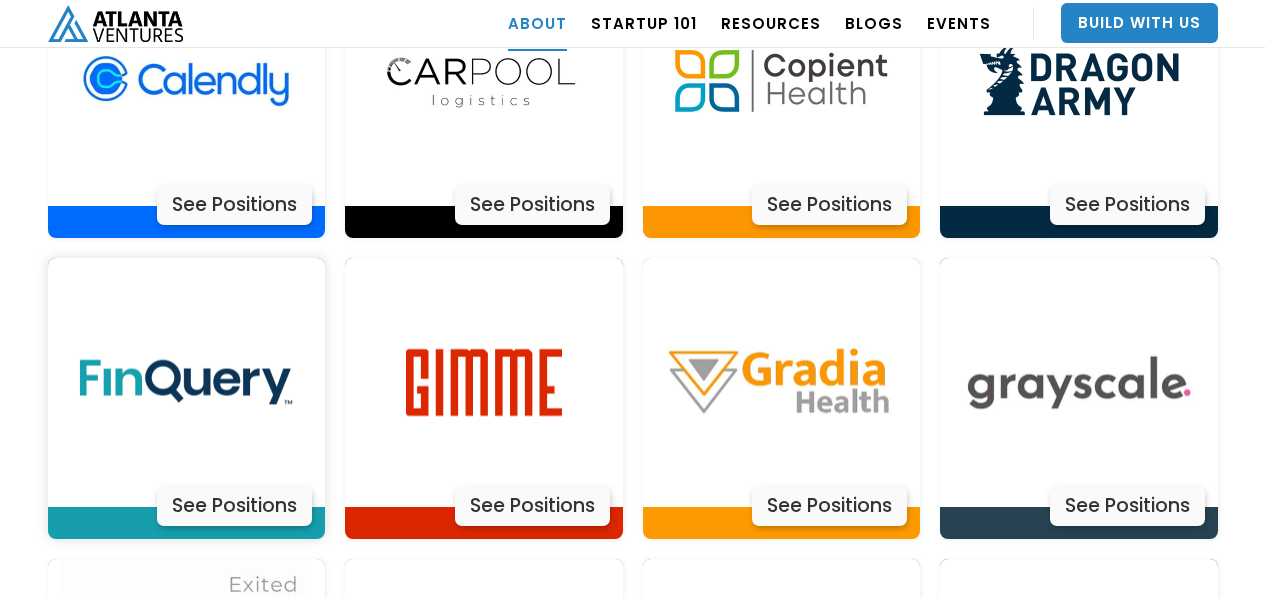 click at bounding box center [186, 383] 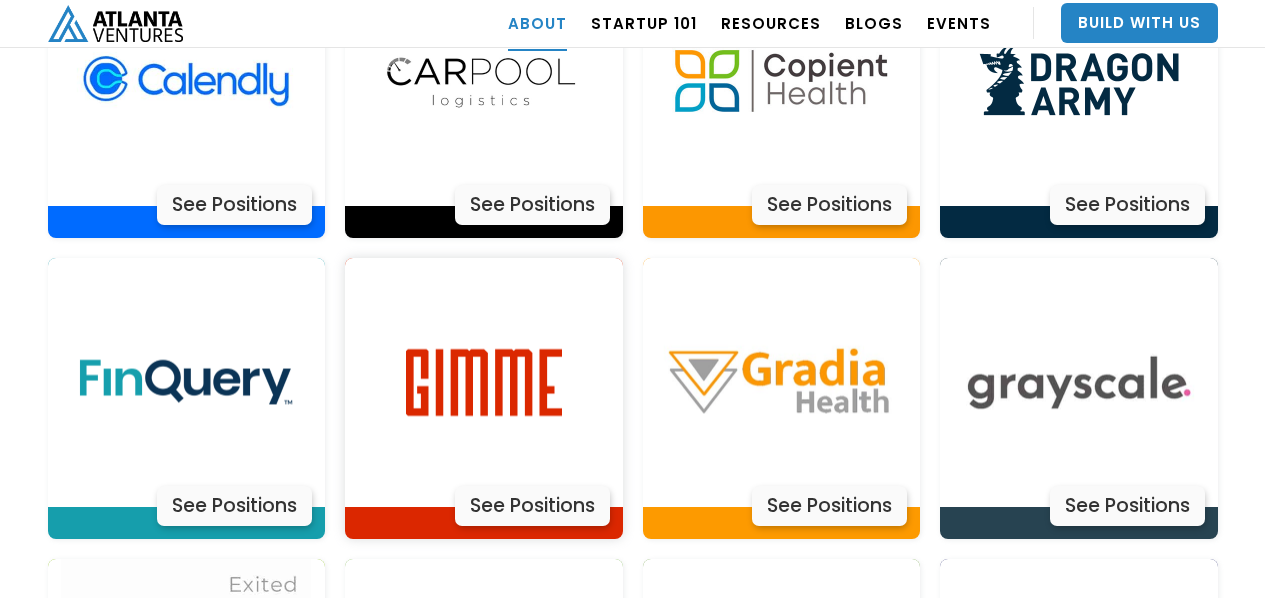 click at bounding box center (484, 383) 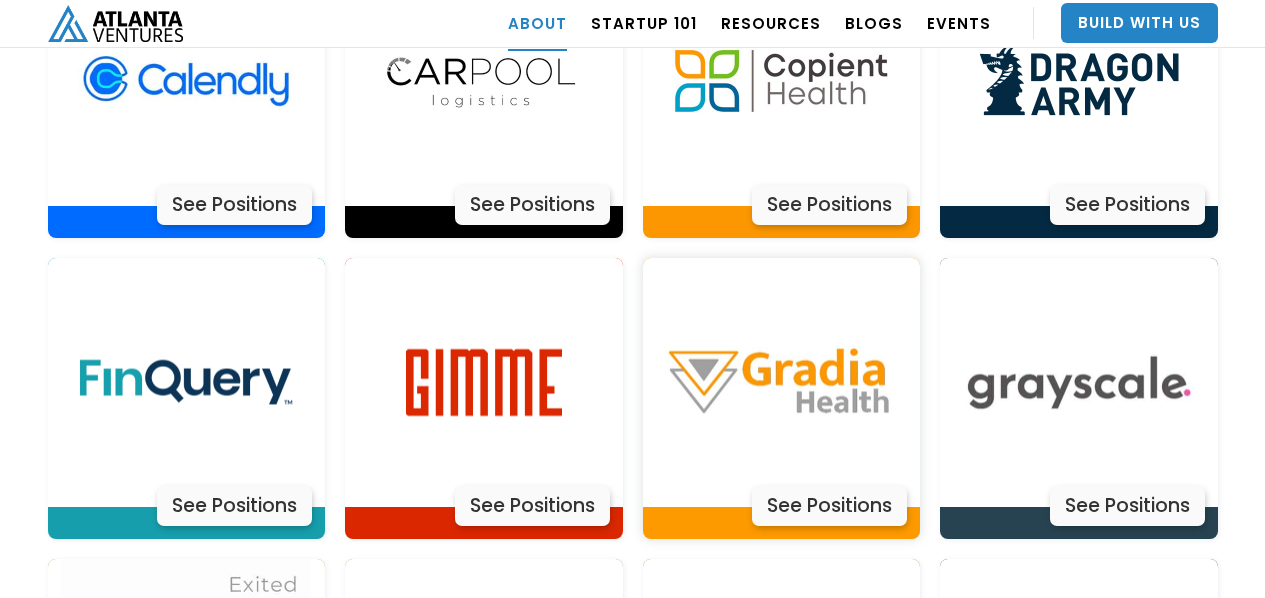 click at bounding box center (781, 383) 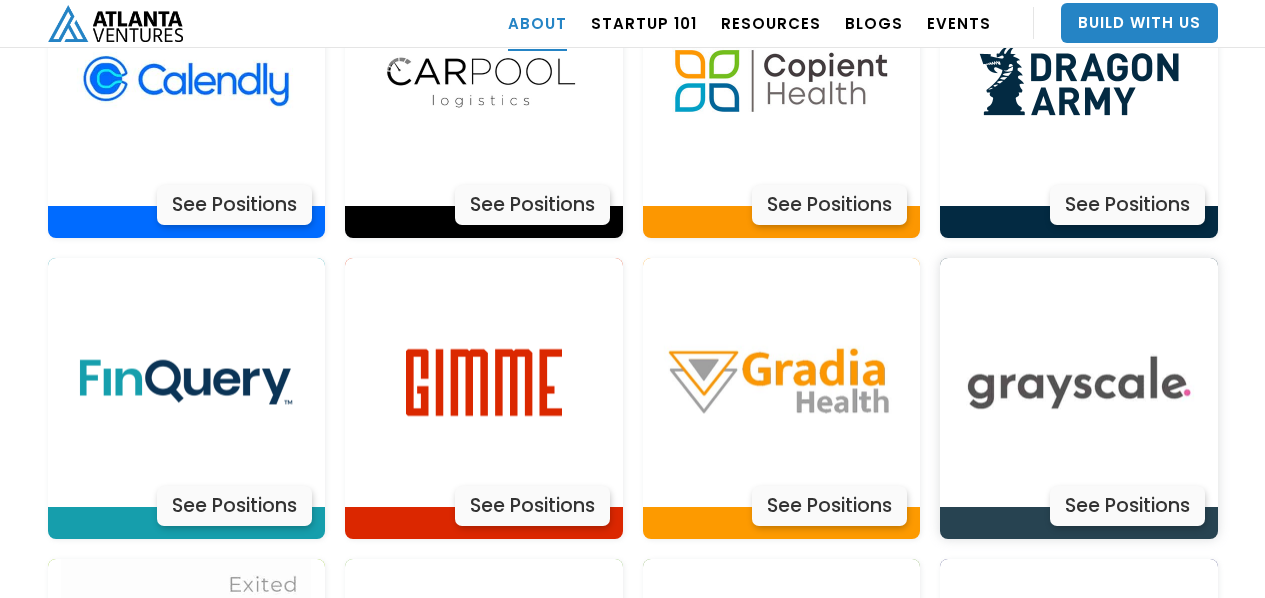 click at bounding box center (1079, 383) 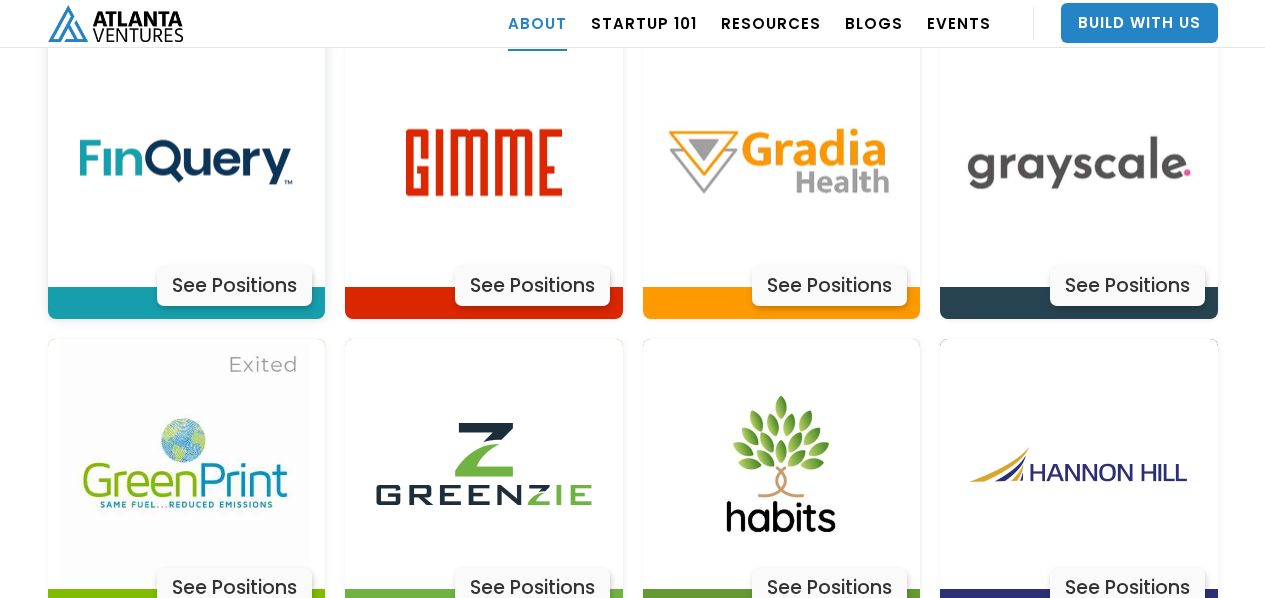 scroll, scrollTop: 5015, scrollLeft: 0, axis: vertical 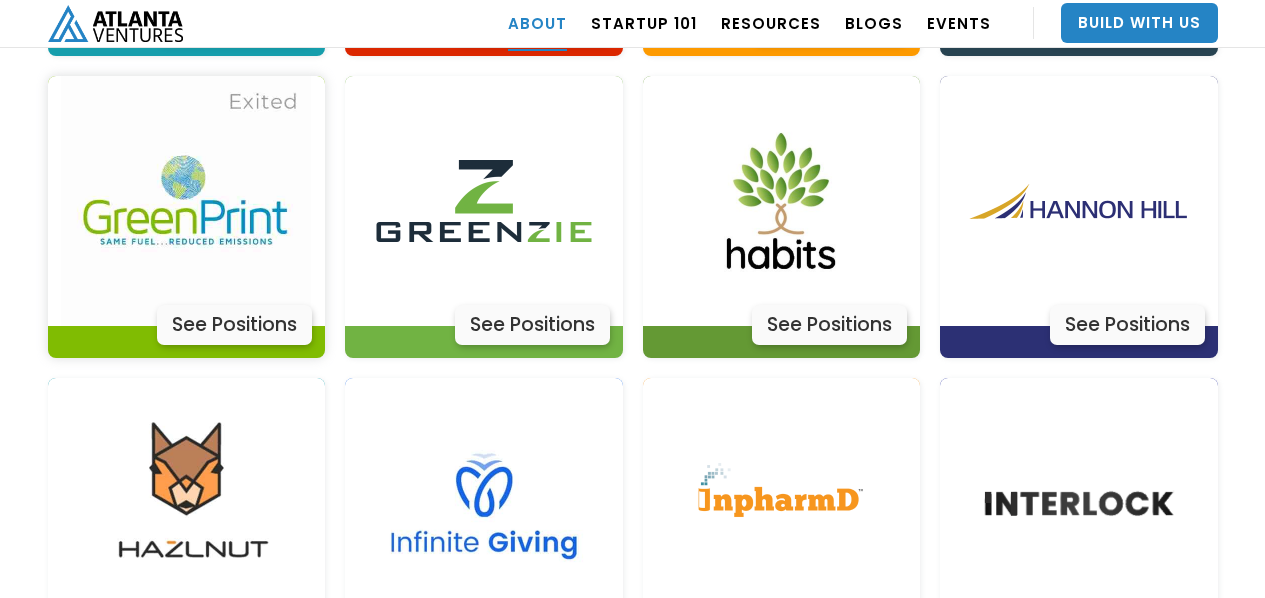 click at bounding box center [186, 201] 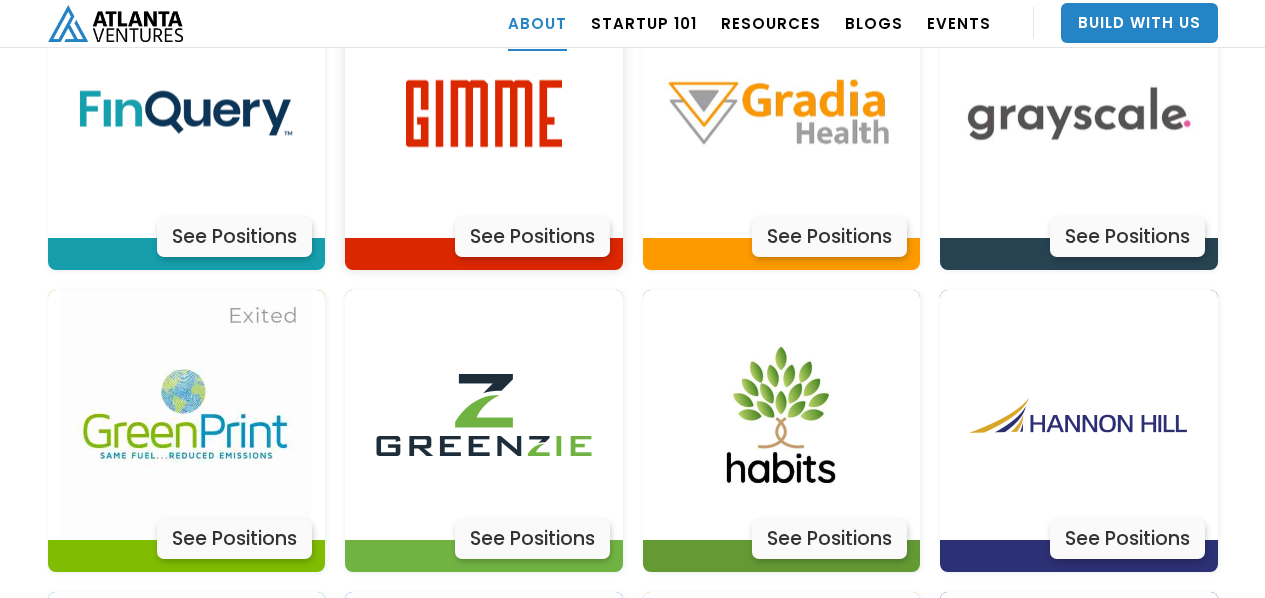 scroll, scrollTop: 4801, scrollLeft: 0, axis: vertical 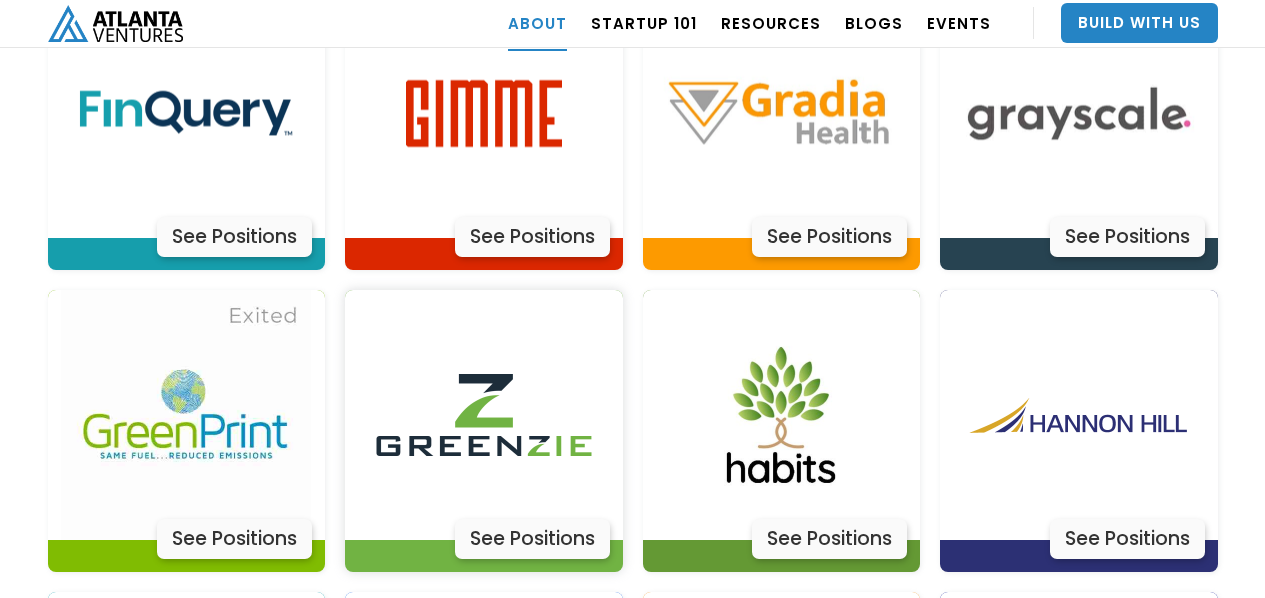 click at bounding box center [484, 415] 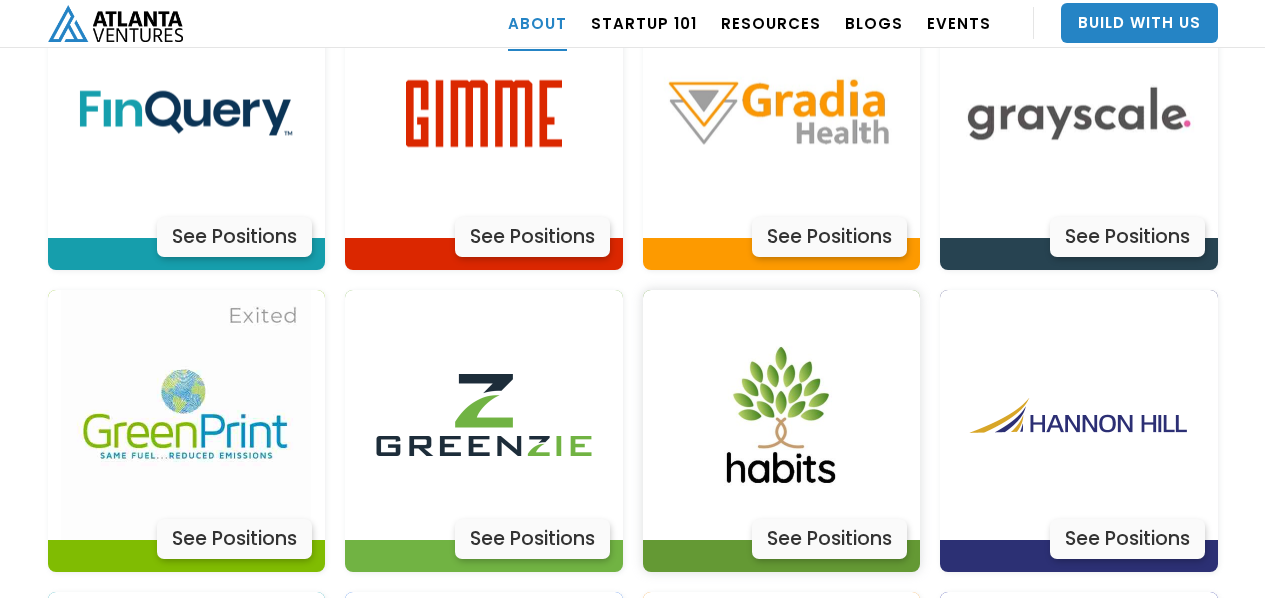 click at bounding box center (781, 415) 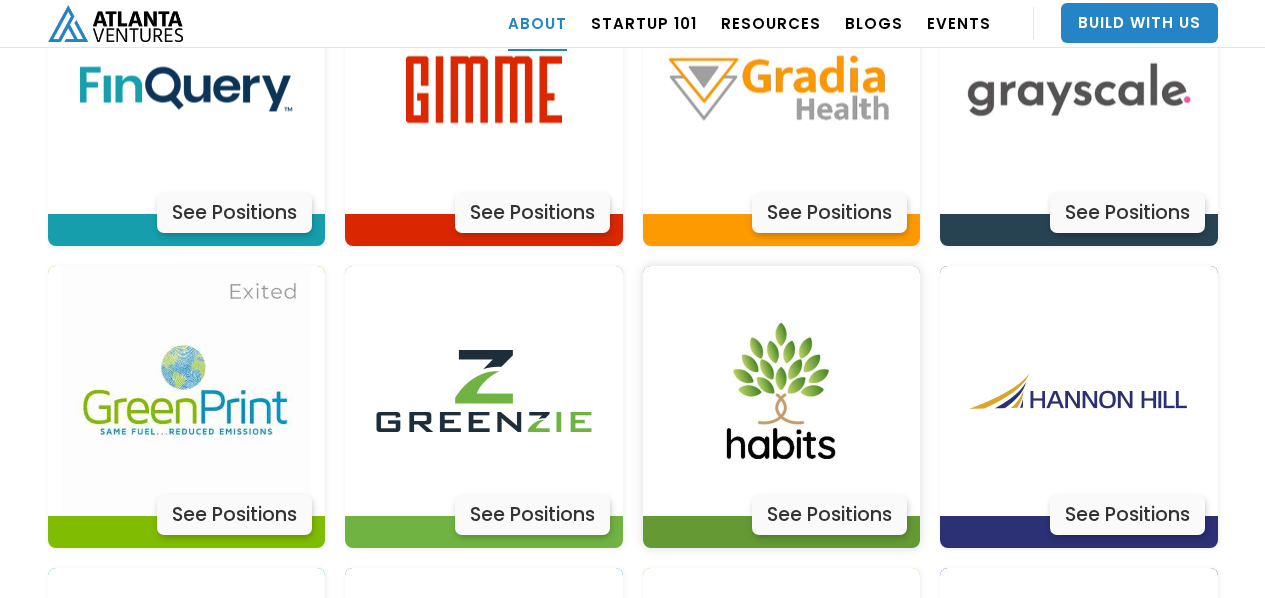 scroll, scrollTop: 4935, scrollLeft: 0, axis: vertical 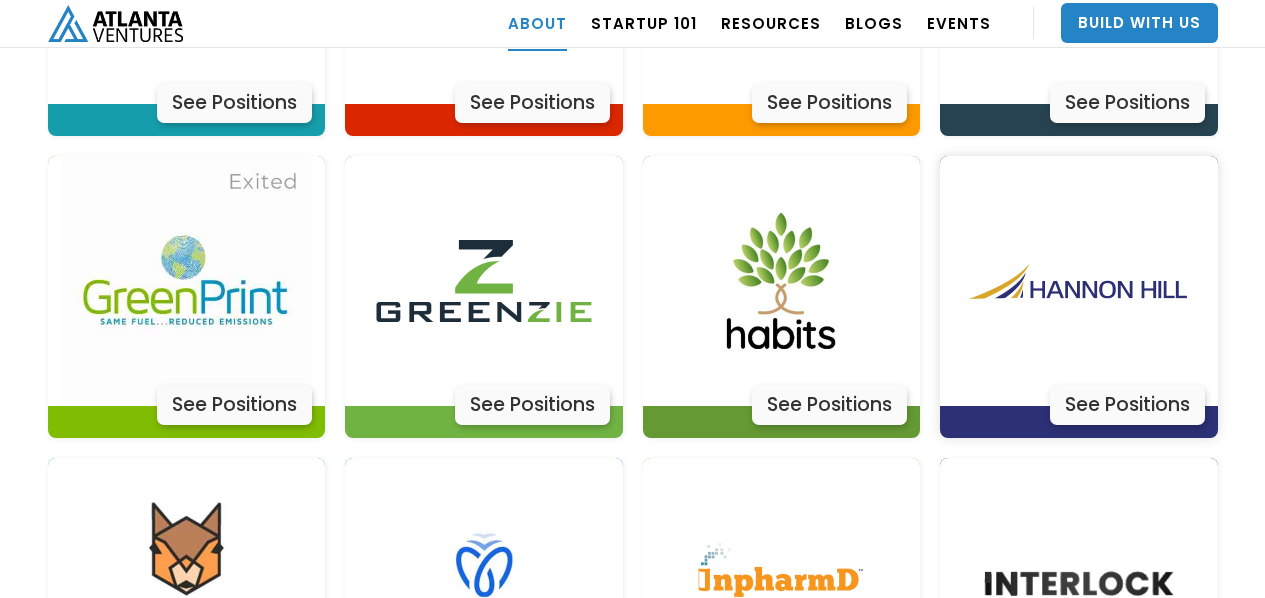 click at bounding box center [1079, 281] 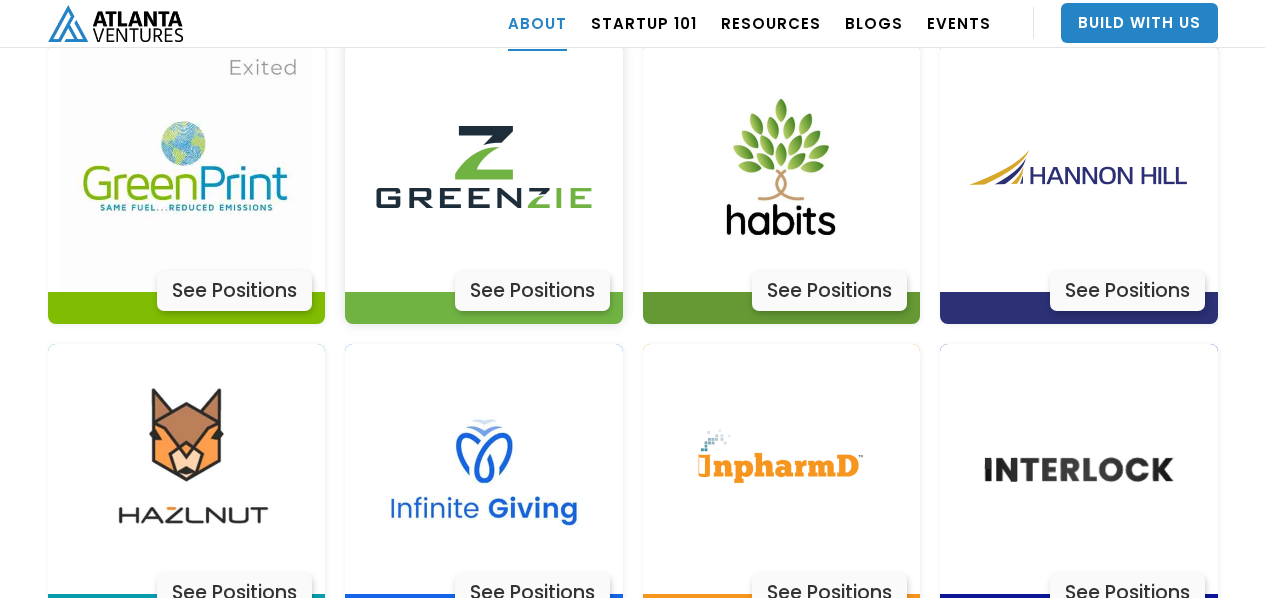 scroll, scrollTop: 5162, scrollLeft: 0, axis: vertical 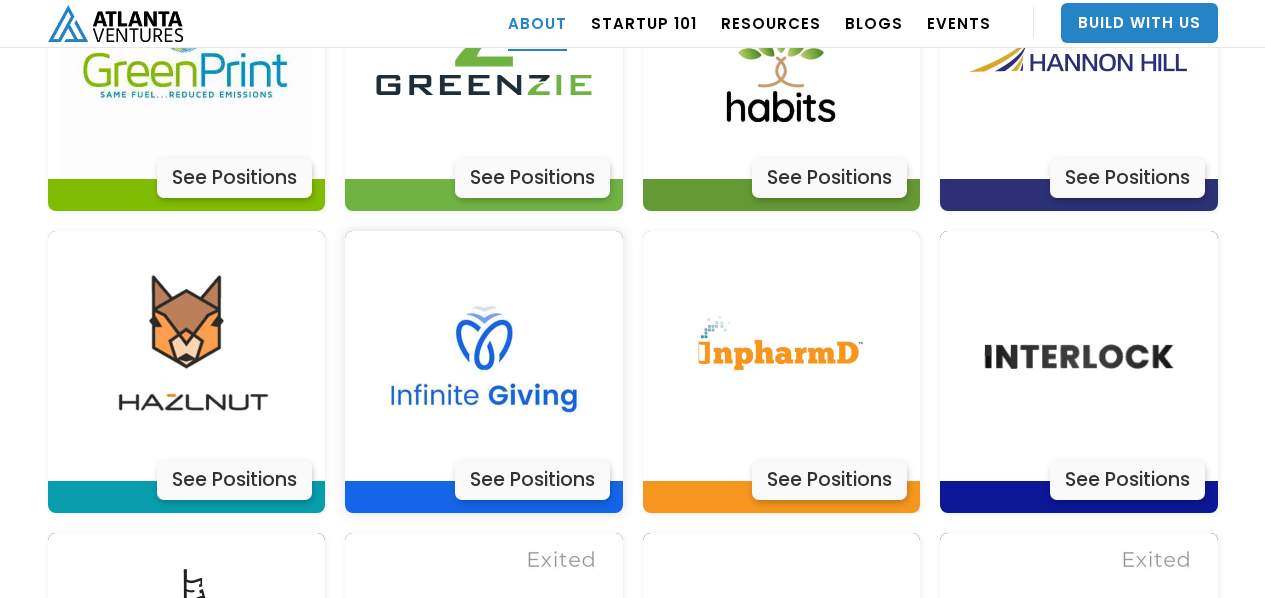 click at bounding box center (484, 356) 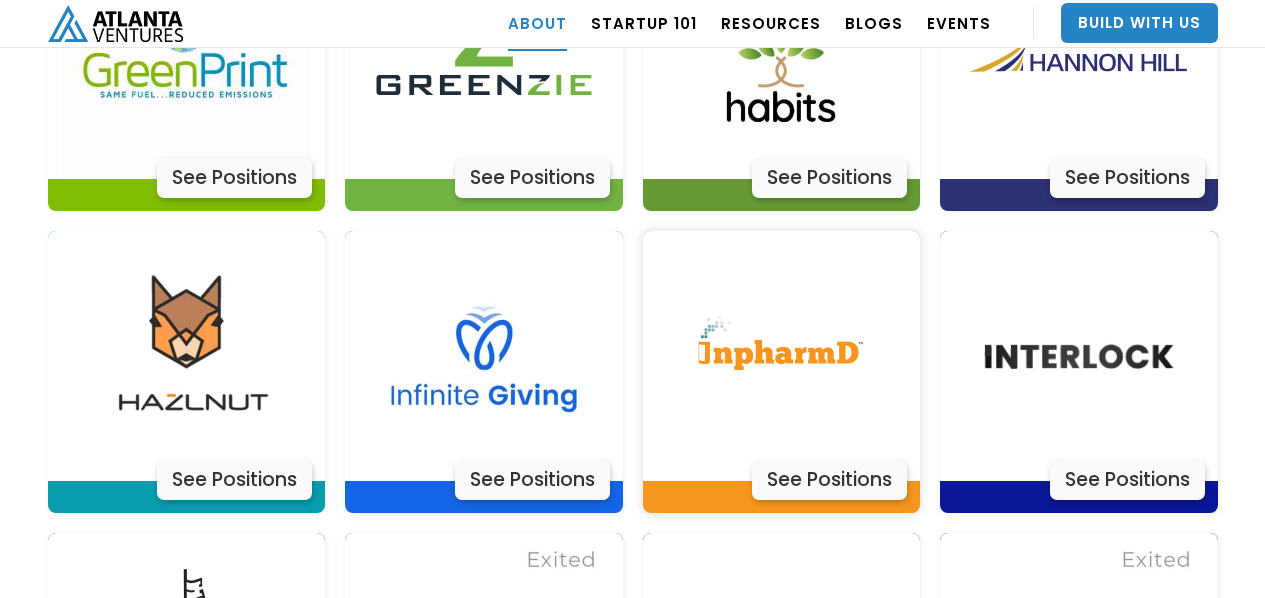 click at bounding box center (781, 356) 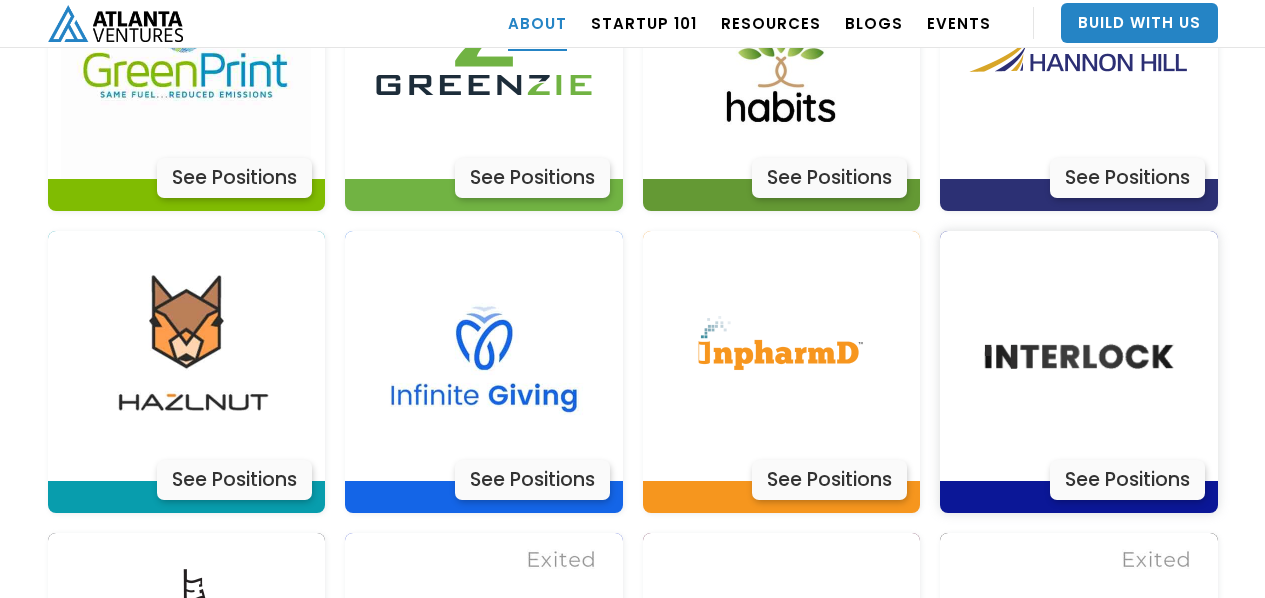 click at bounding box center [1079, 356] 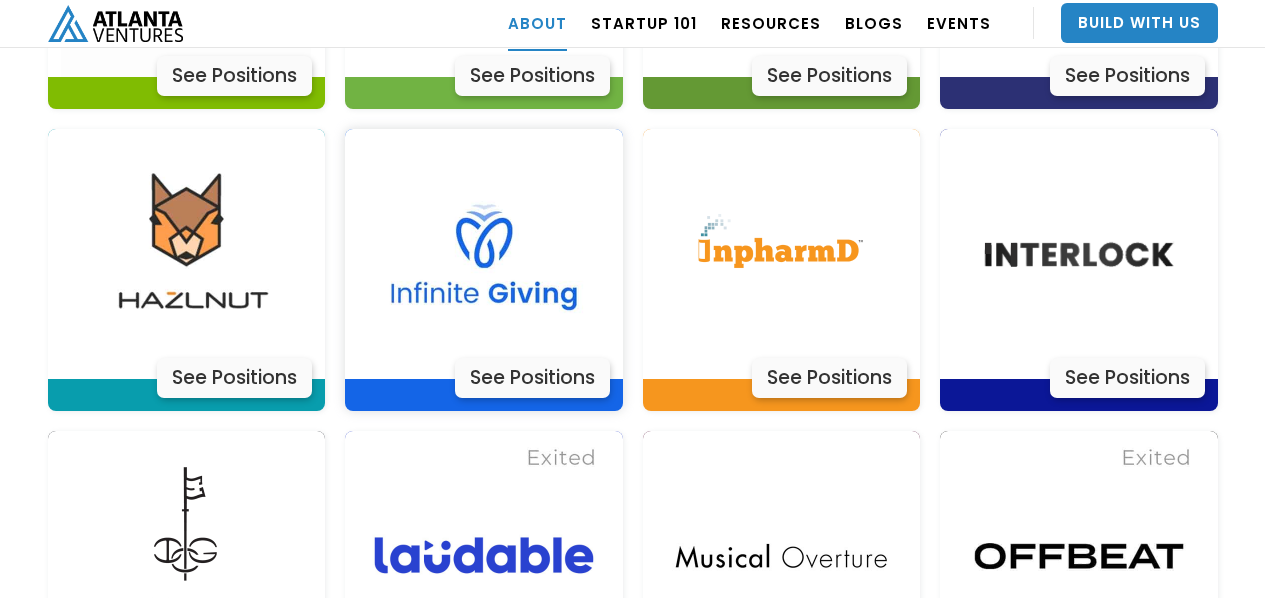 scroll, scrollTop: 5348, scrollLeft: 0, axis: vertical 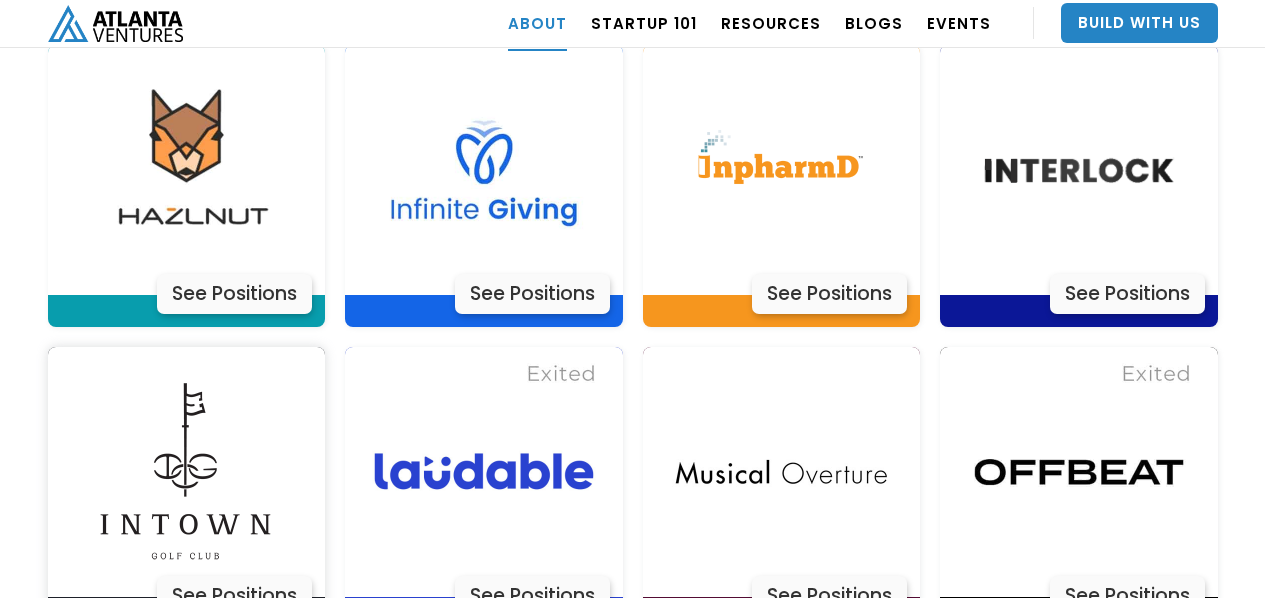 click at bounding box center [186, 472] 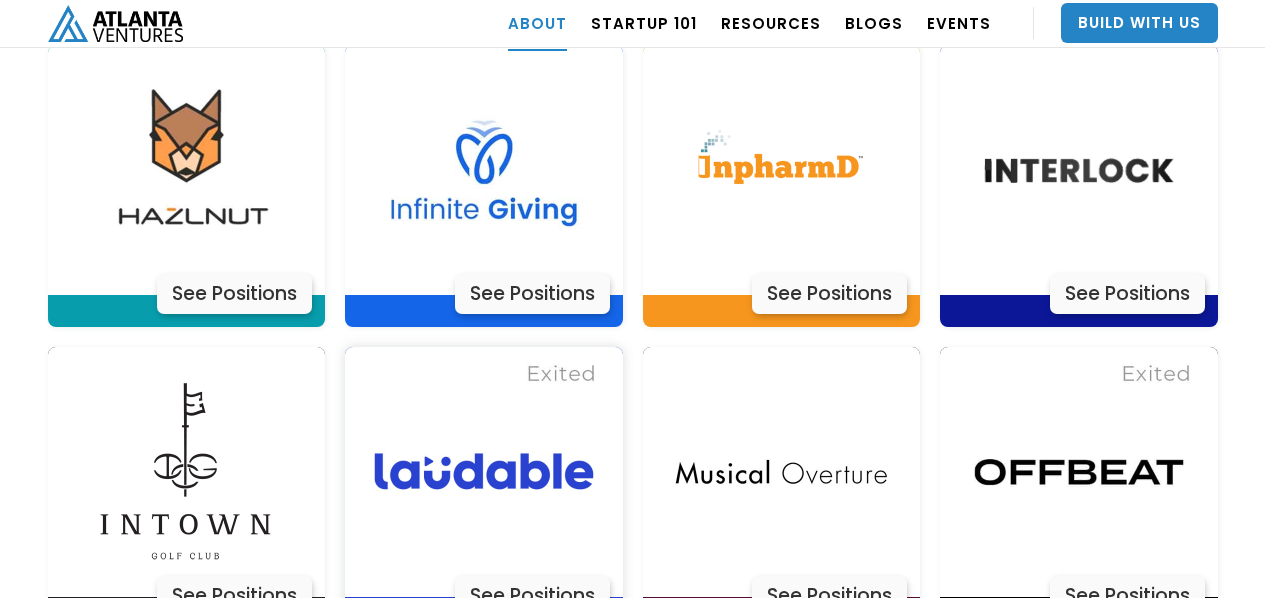 click at bounding box center (484, 472) 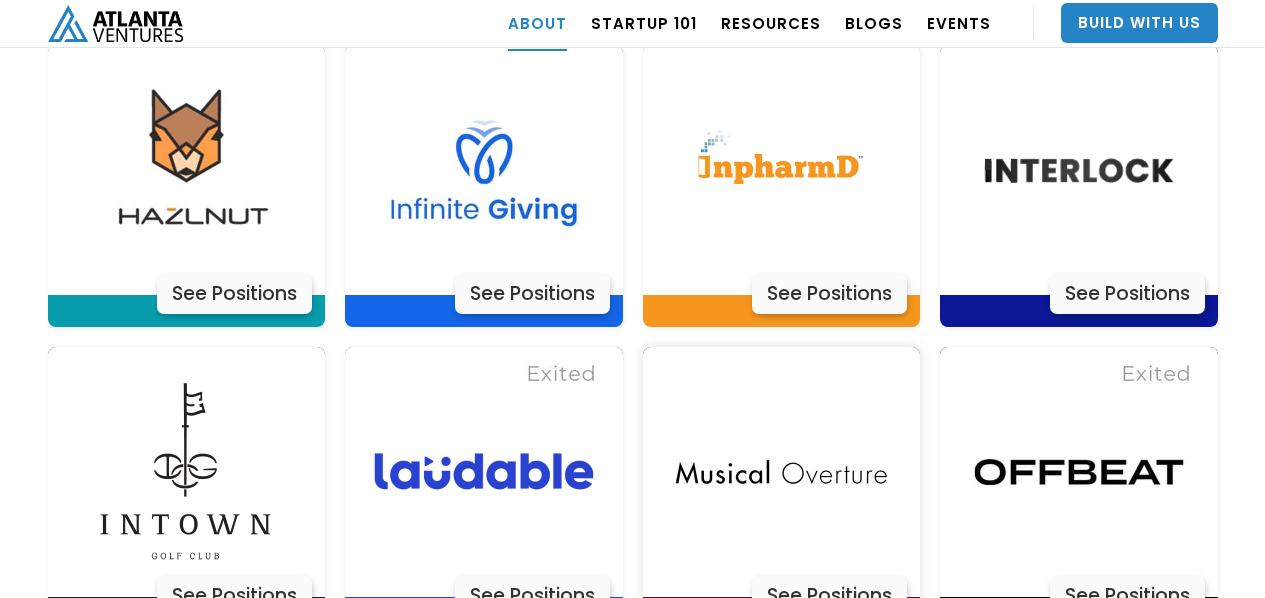 click at bounding box center [781, 472] 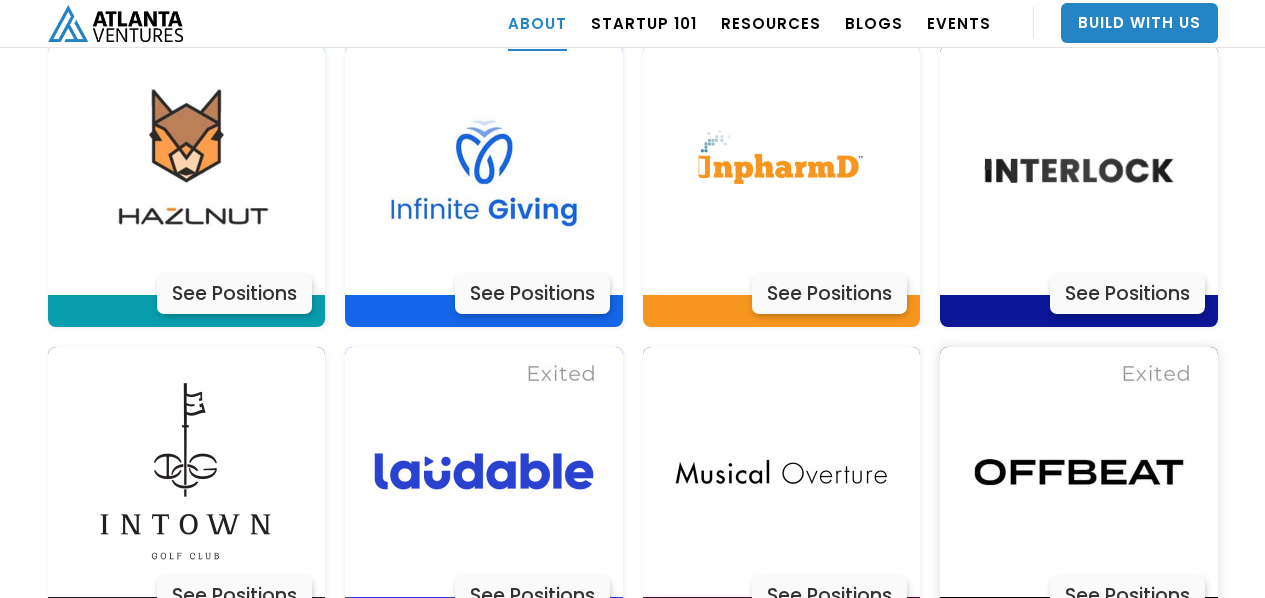click at bounding box center (1079, 472) 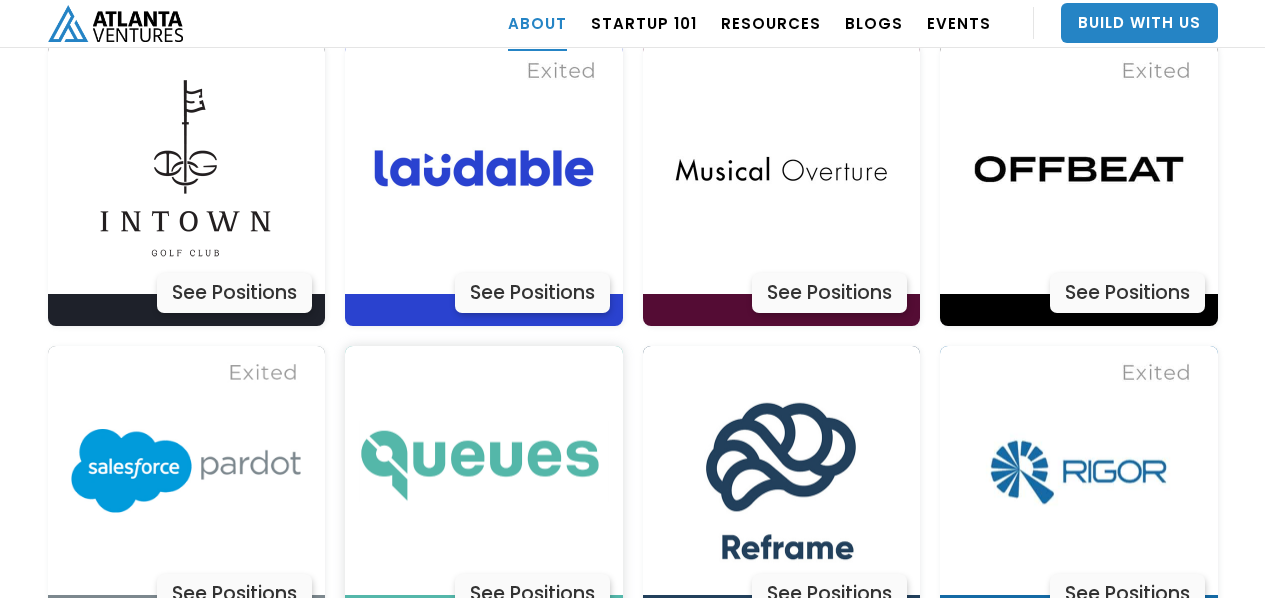 scroll, scrollTop: 5787, scrollLeft: 0, axis: vertical 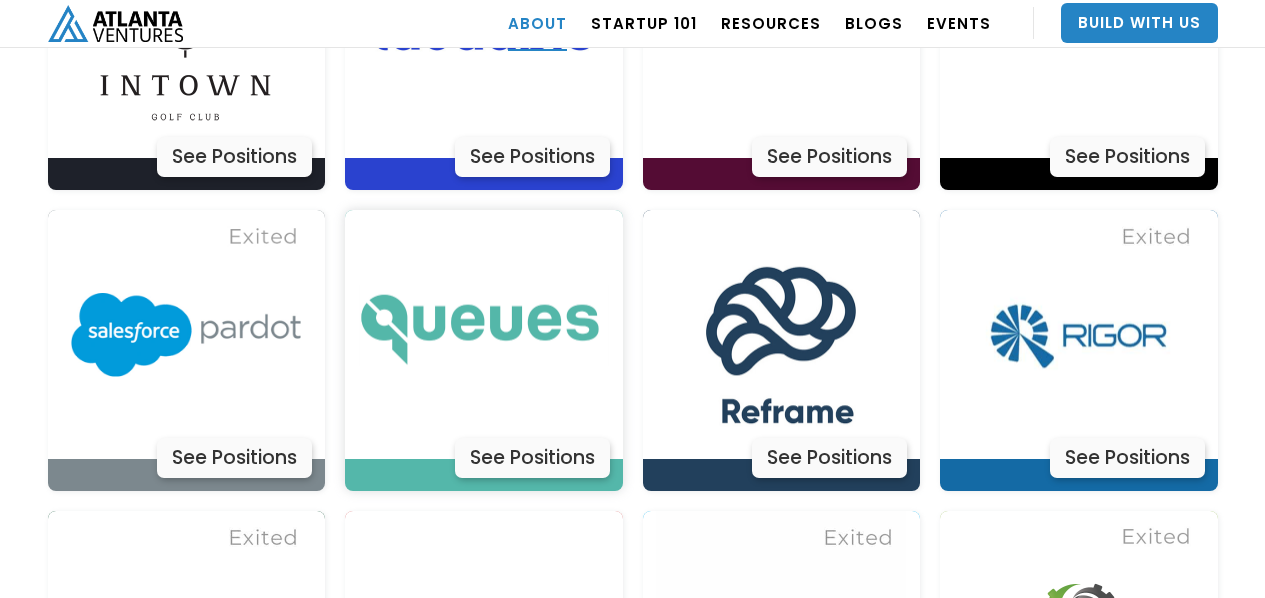click at bounding box center (484, 335) 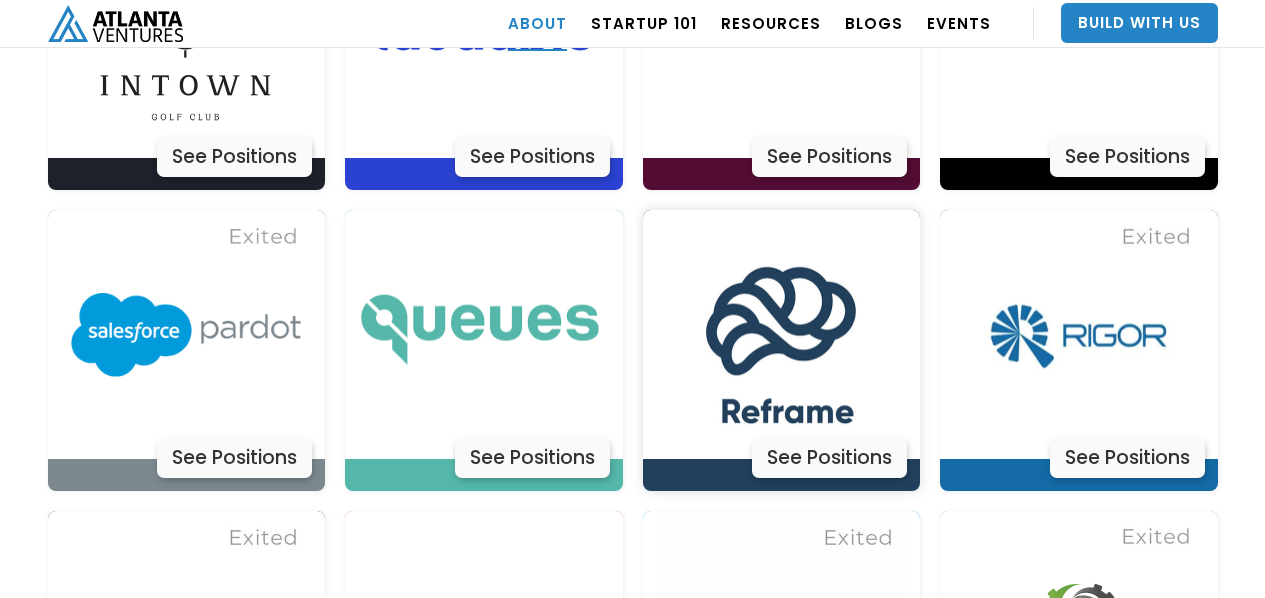 click at bounding box center (781, 335) 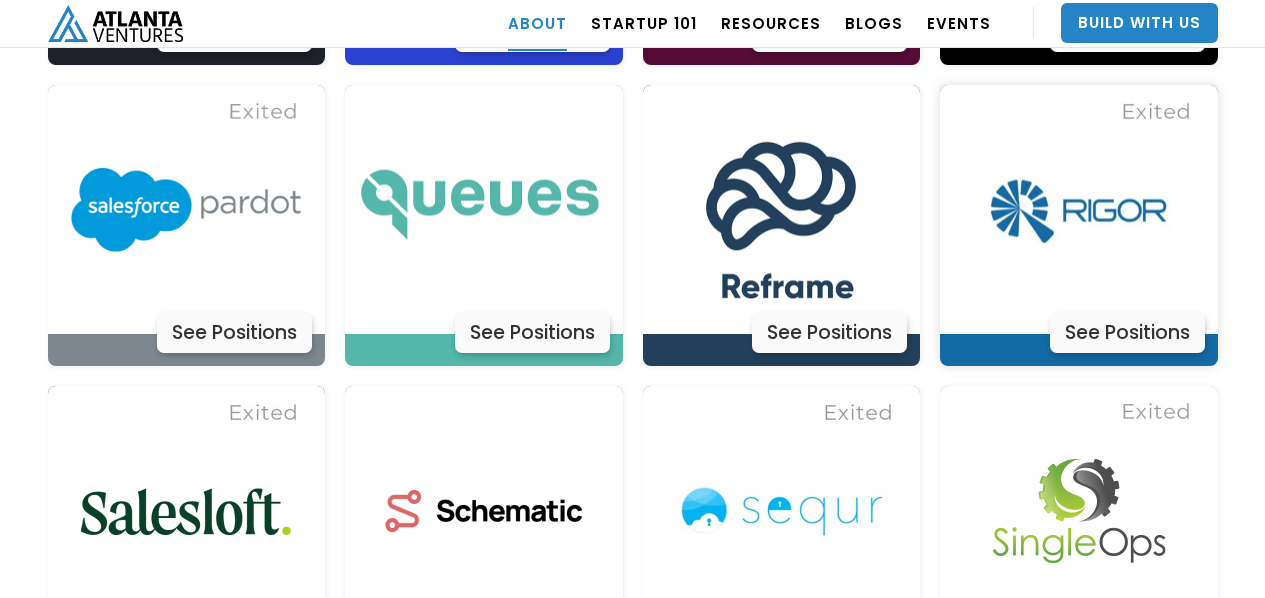 scroll, scrollTop: 5863, scrollLeft: 0, axis: vertical 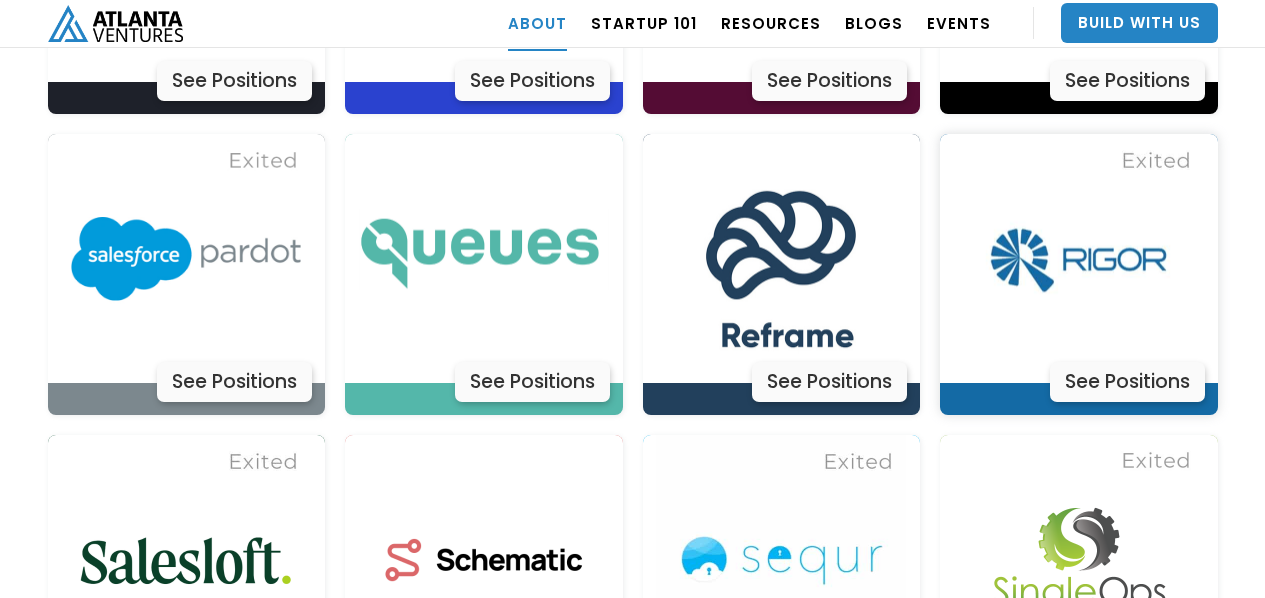 click at bounding box center [1079, 259] 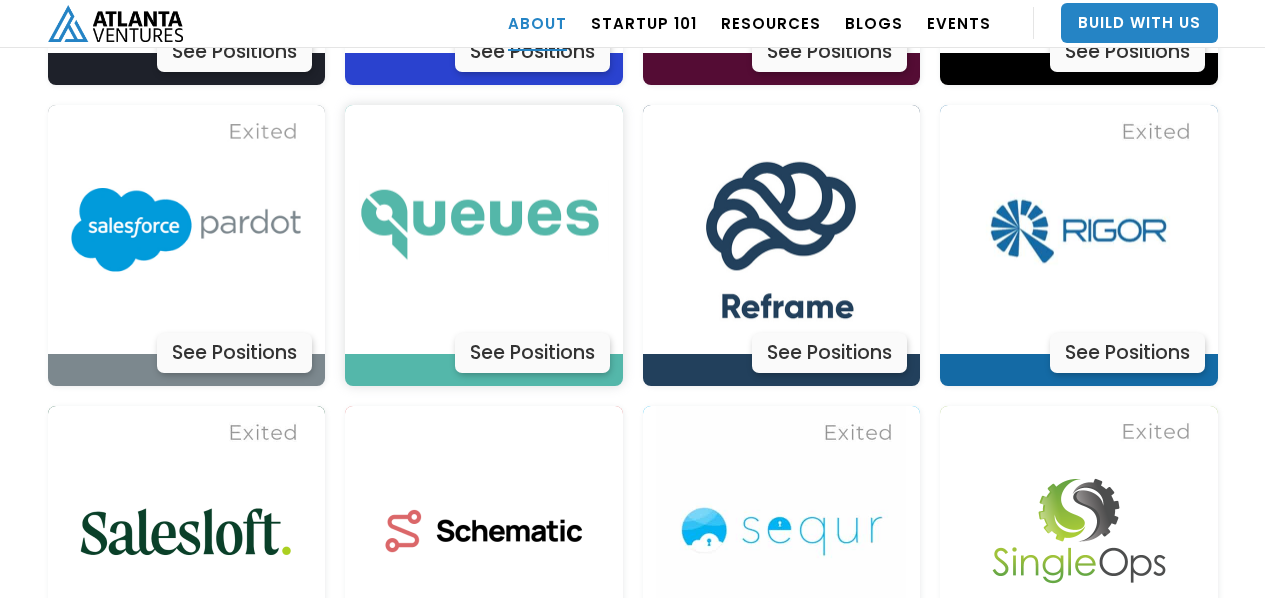 scroll, scrollTop: 6021, scrollLeft: 0, axis: vertical 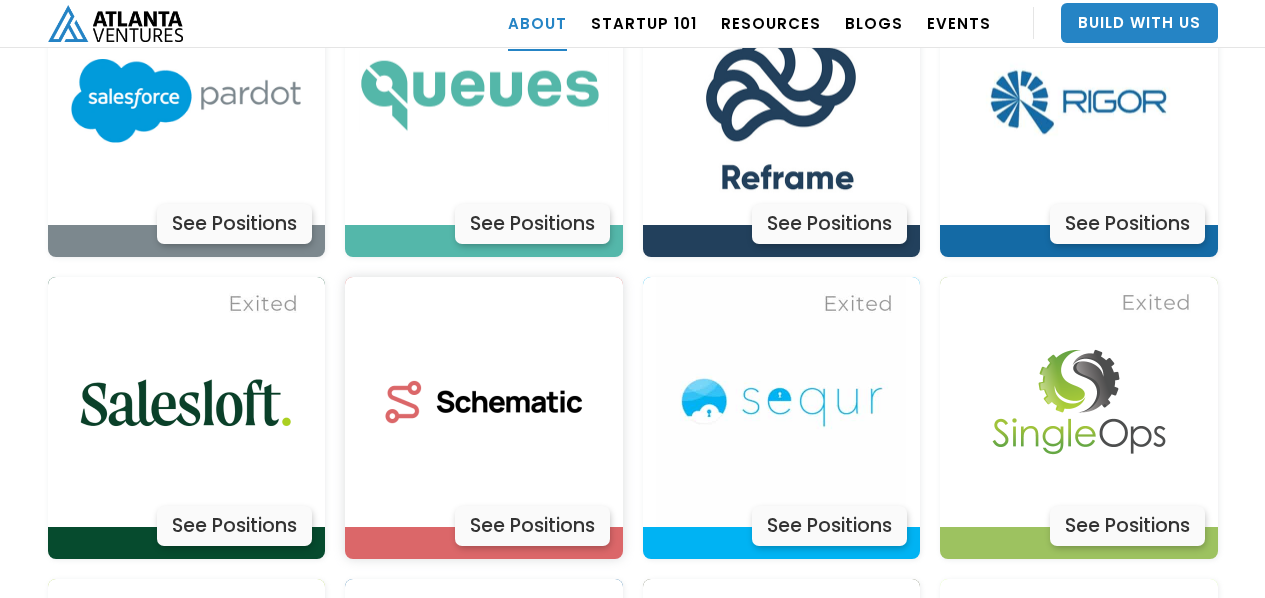 click at bounding box center (484, 402) 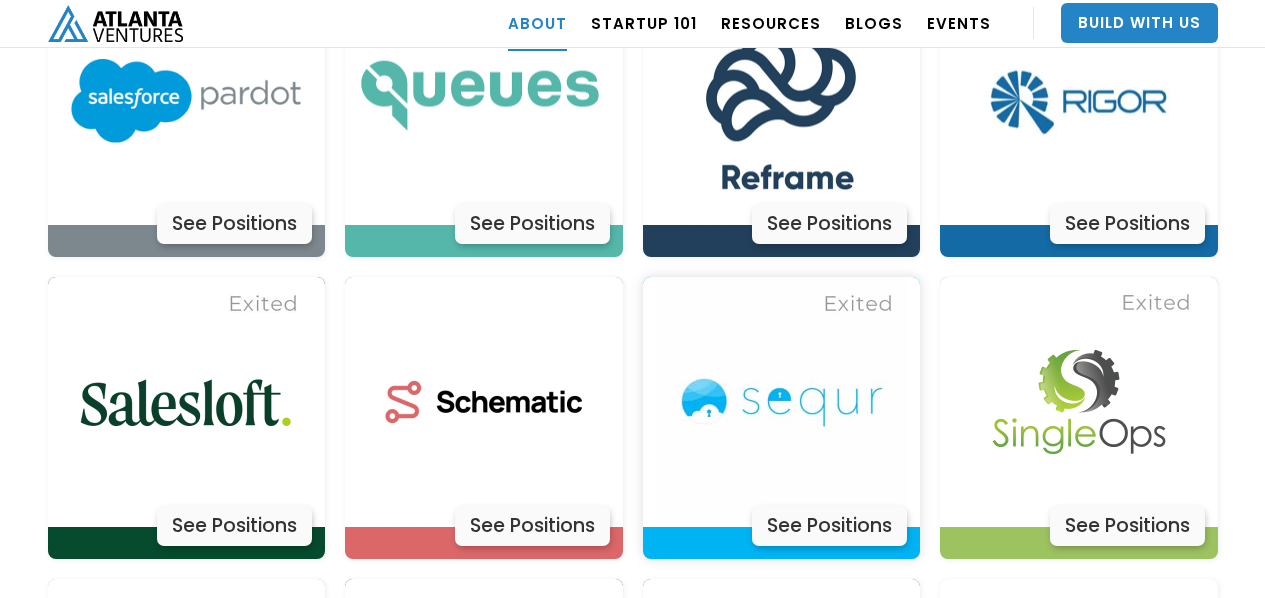 click at bounding box center (781, 402) 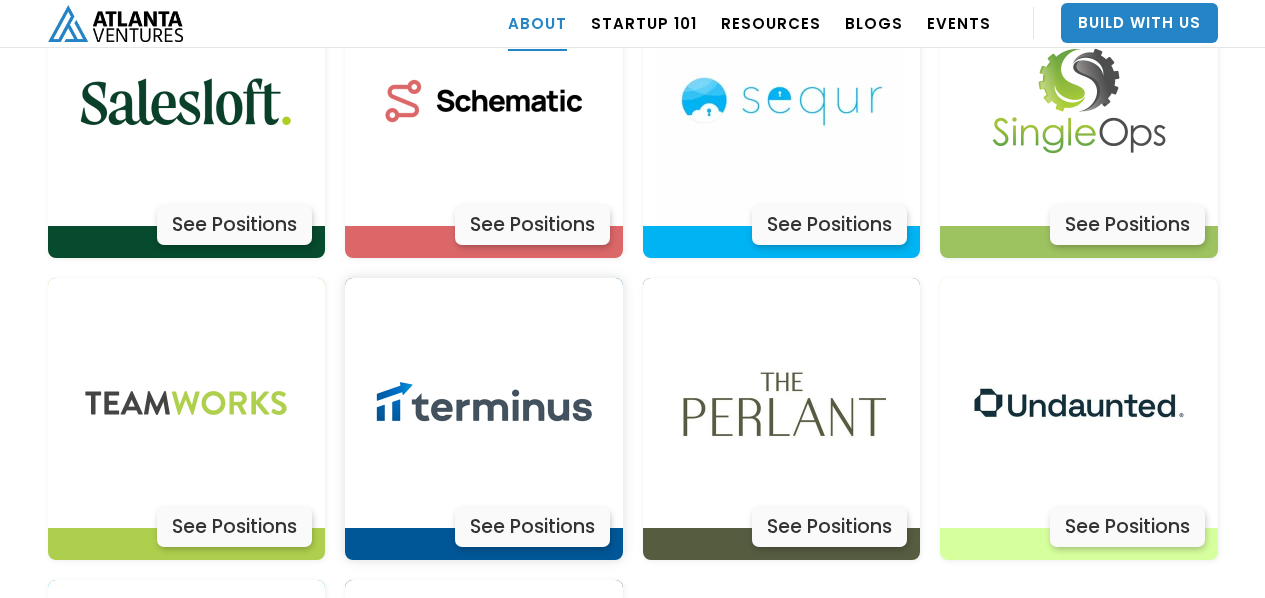 scroll, scrollTop: 6324, scrollLeft: 0, axis: vertical 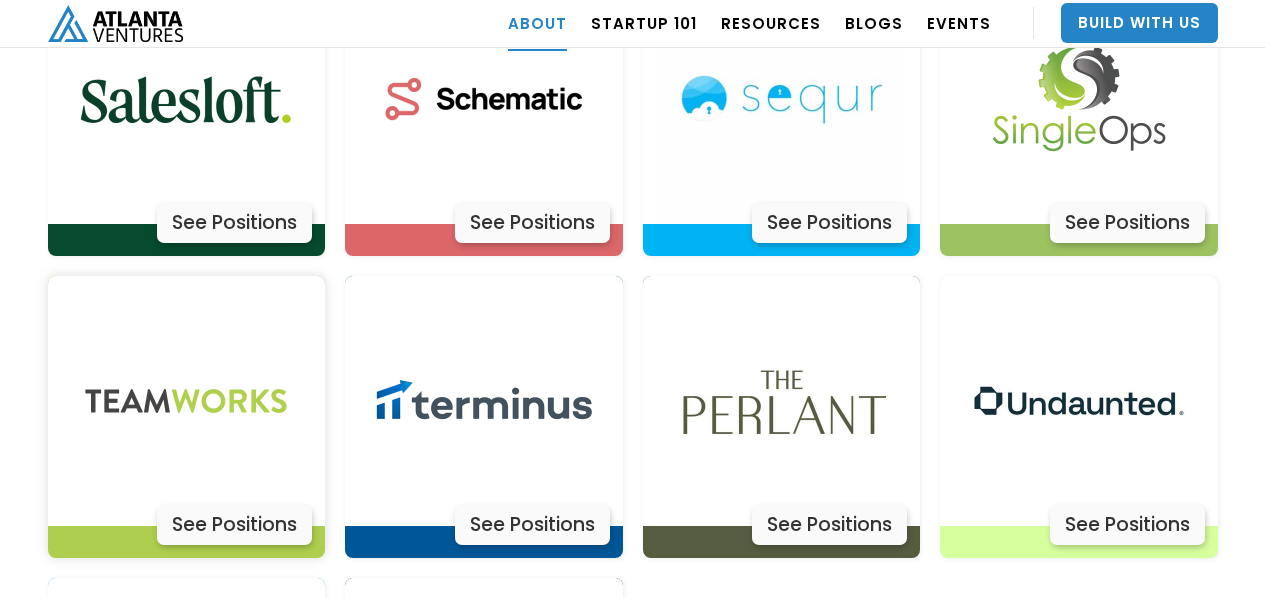 click at bounding box center (186, 401) 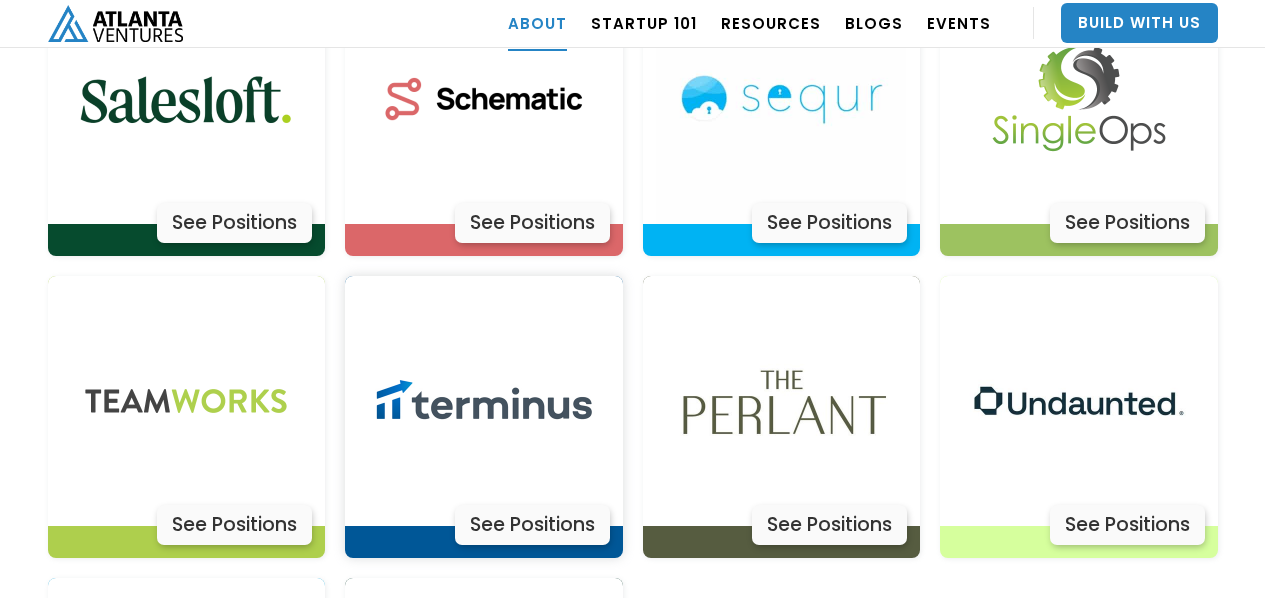 click at bounding box center [484, 401] 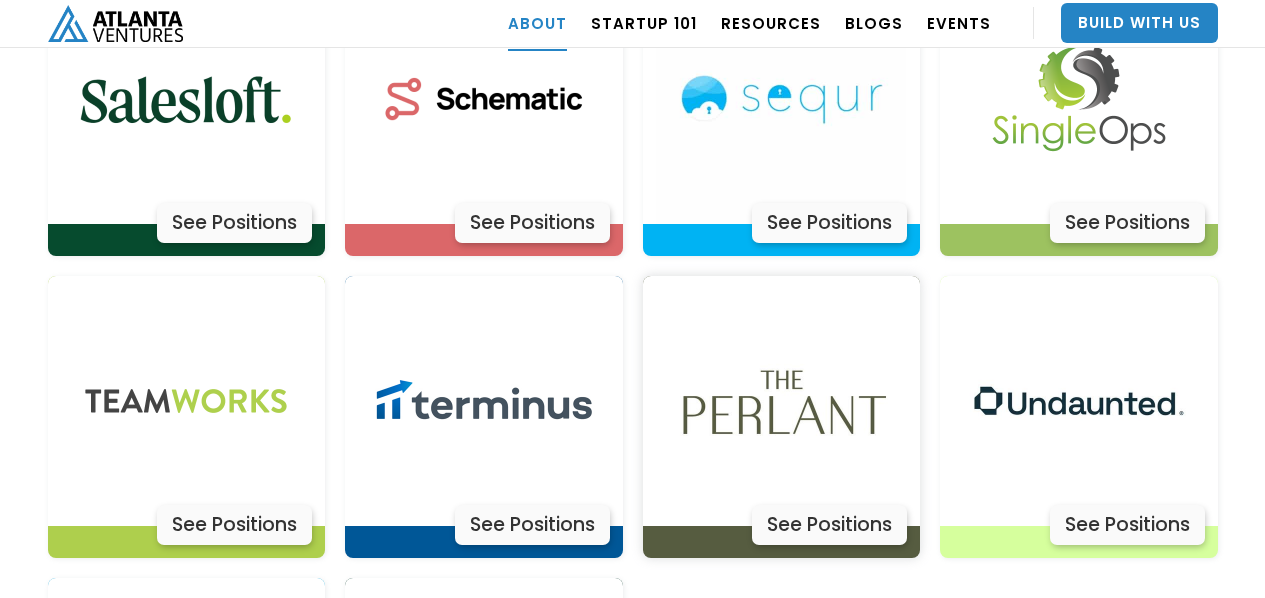 click at bounding box center [781, 401] 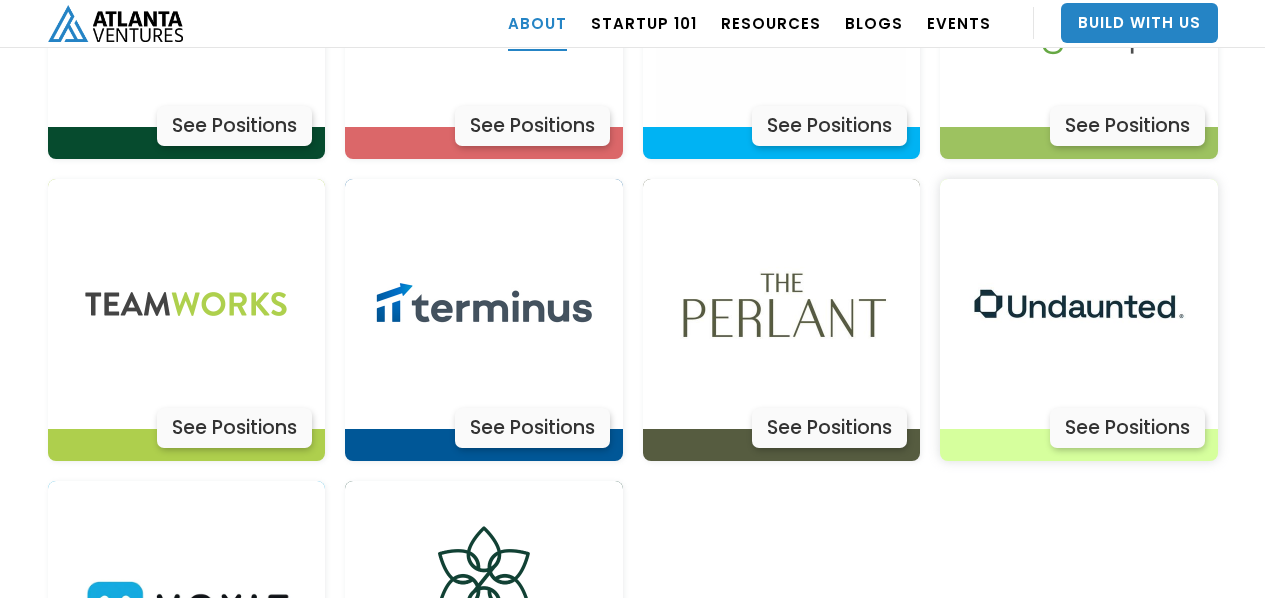 scroll, scrollTop: 6441, scrollLeft: 0, axis: vertical 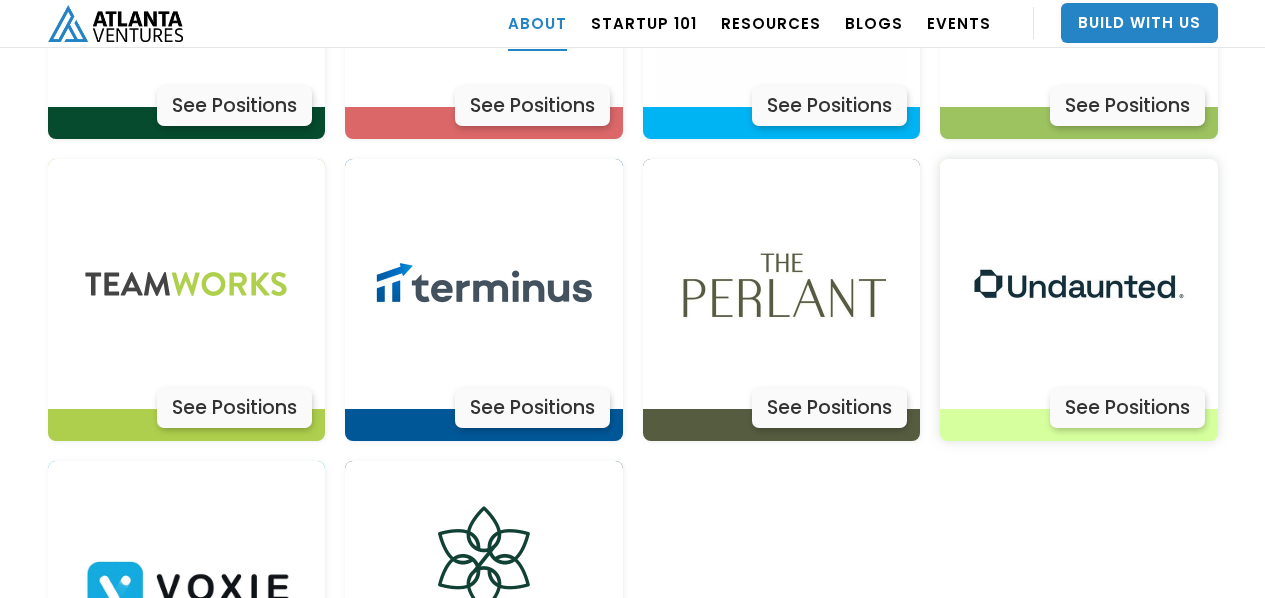 click at bounding box center [1079, 284] 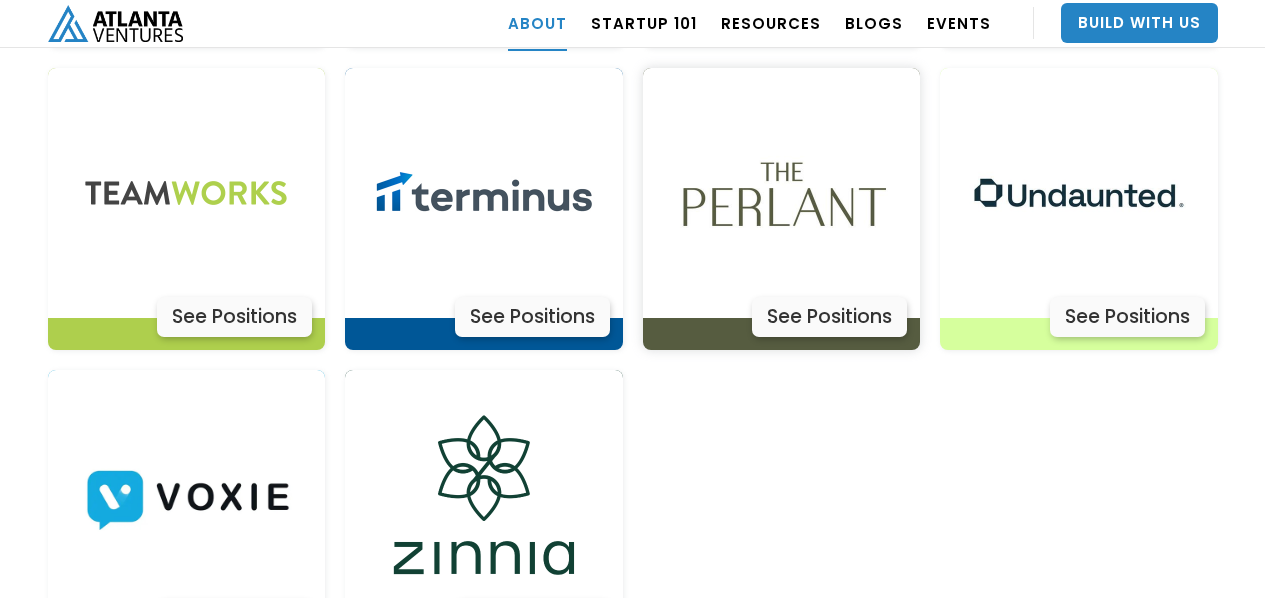 scroll, scrollTop: 6619, scrollLeft: 0, axis: vertical 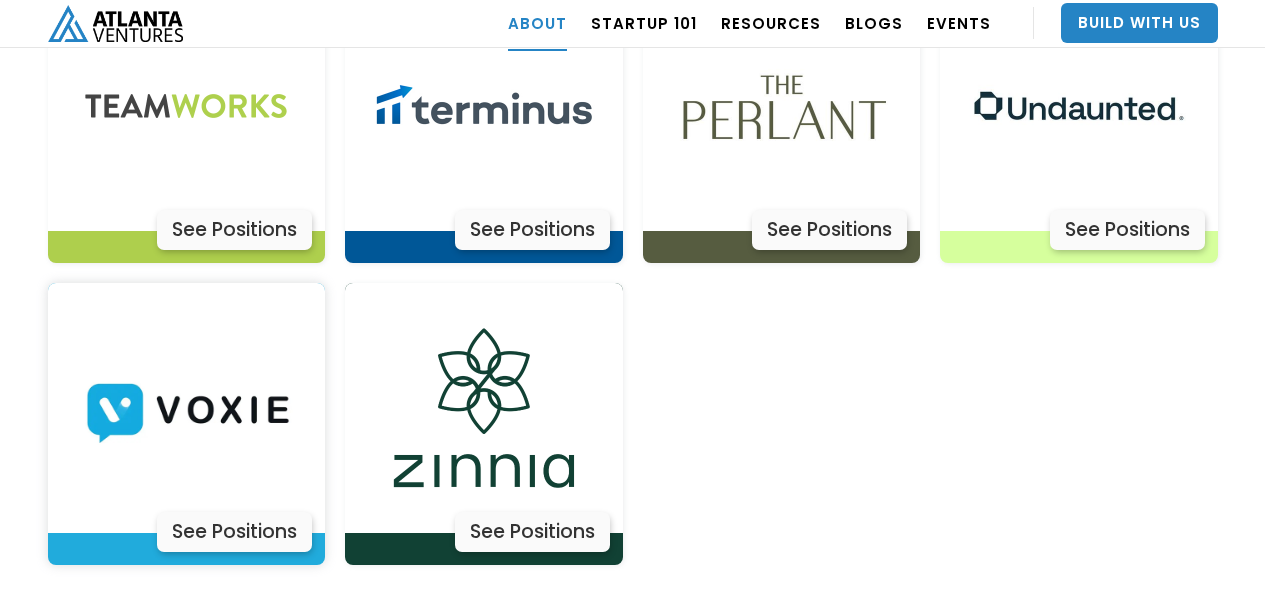 click at bounding box center (186, 408) 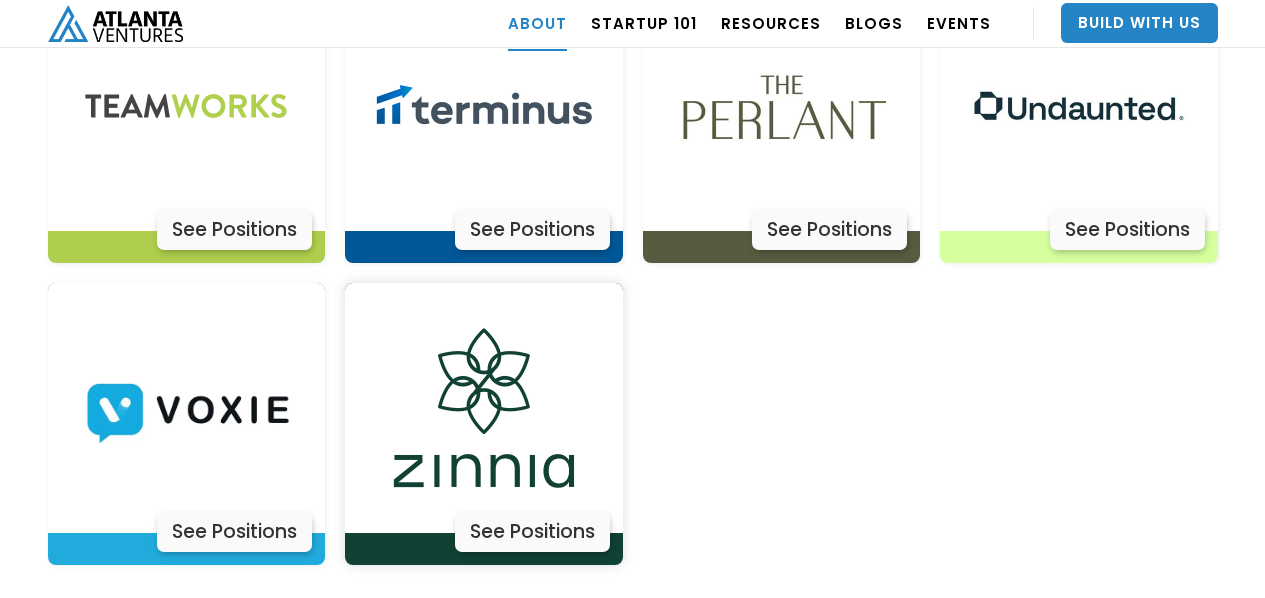 click at bounding box center (484, 408) 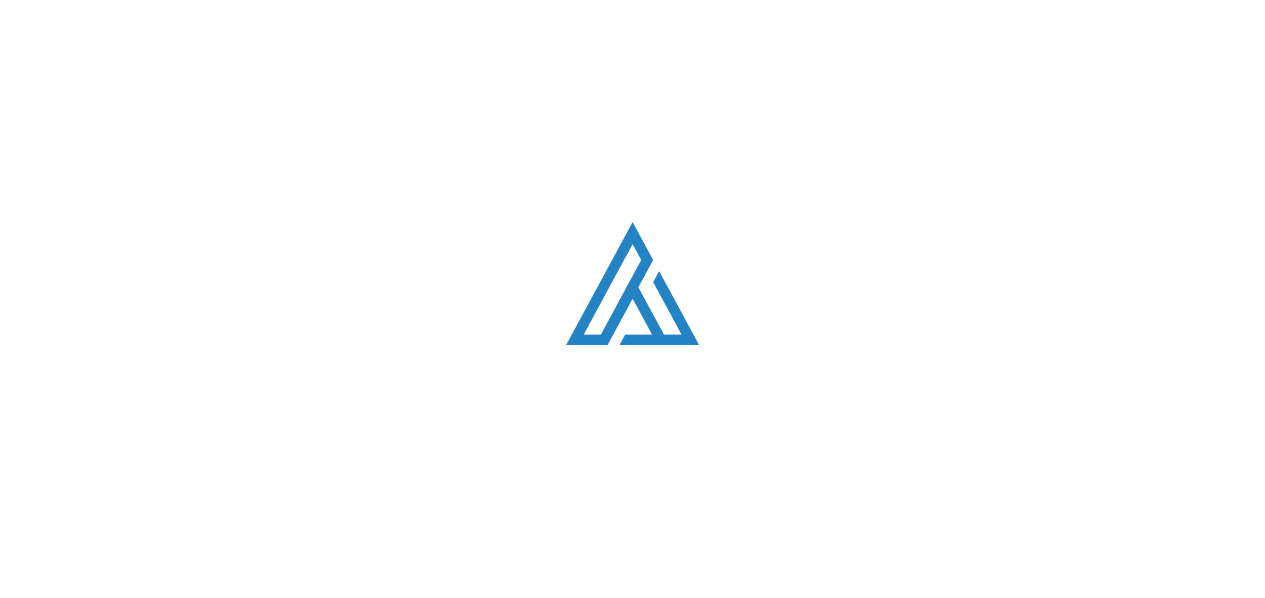 scroll, scrollTop: 7730, scrollLeft: 0, axis: vertical 